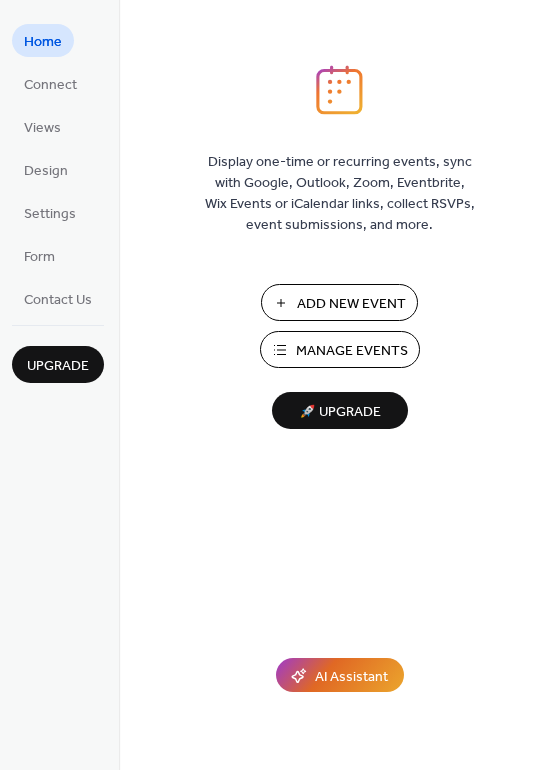 scroll, scrollTop: 0, scrollLeft: 0, axis: both 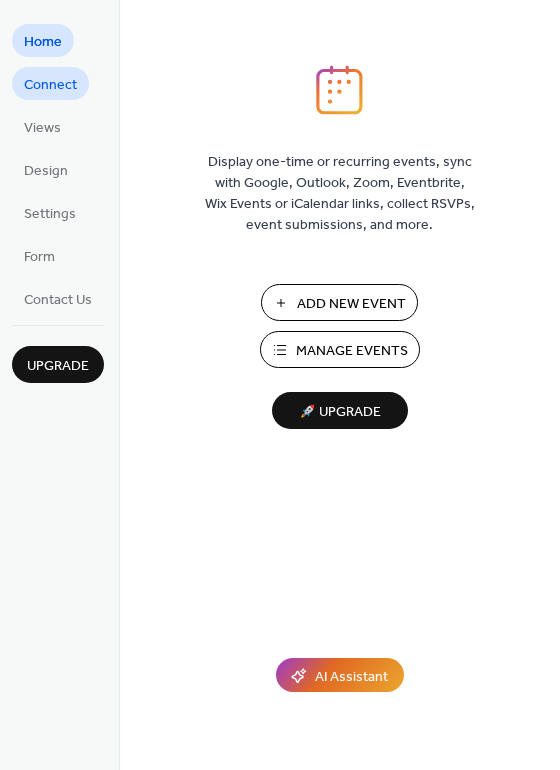 click on "Connect" at bounding box center (50, 85) 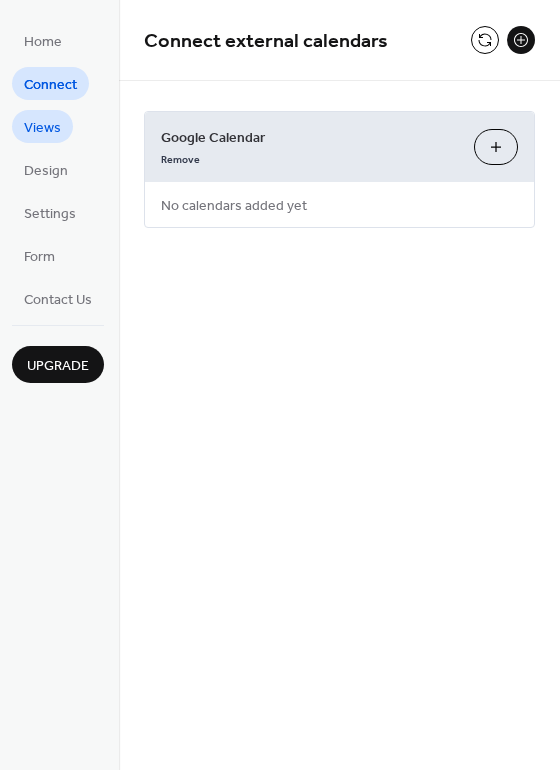 click on "Views" at bounding box center (42, 128) 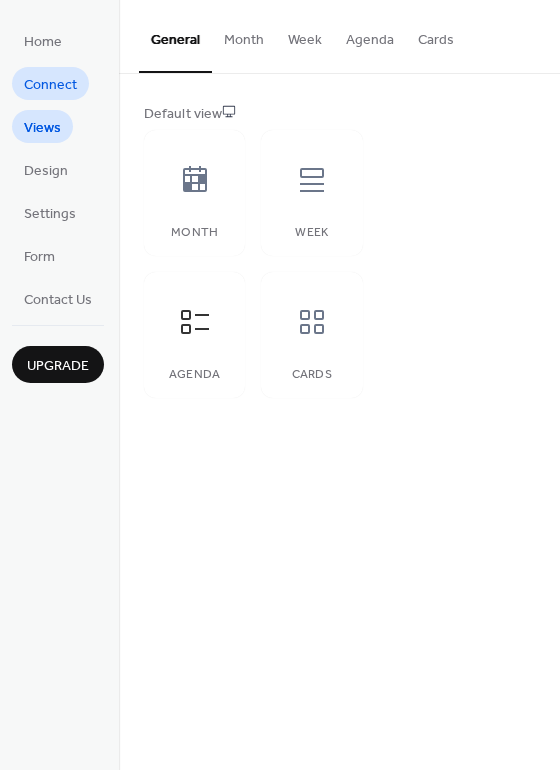 click on "Connect" at bounding box center [50, 85] 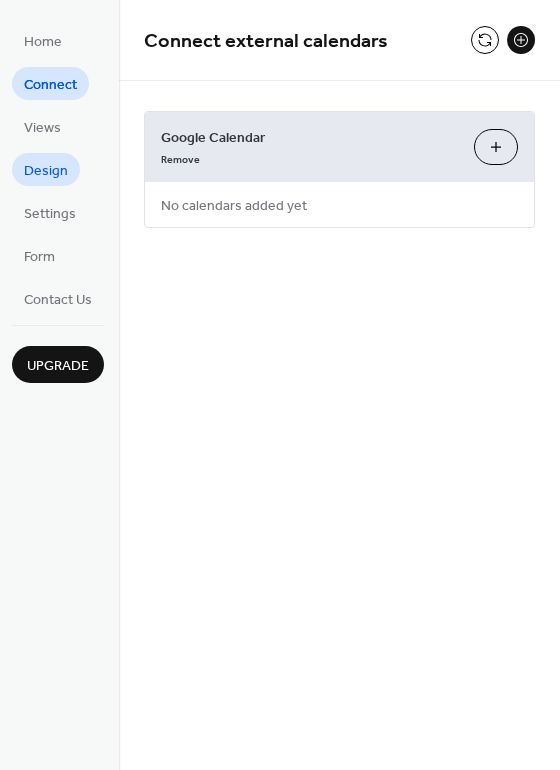 click on "Design" at bounding box center (46, 171) 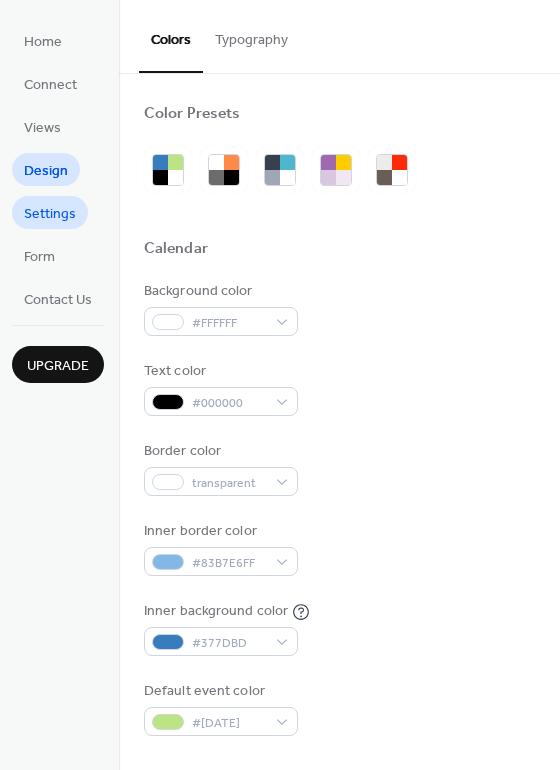 click on "Settings" at bounding box center (50, 214) 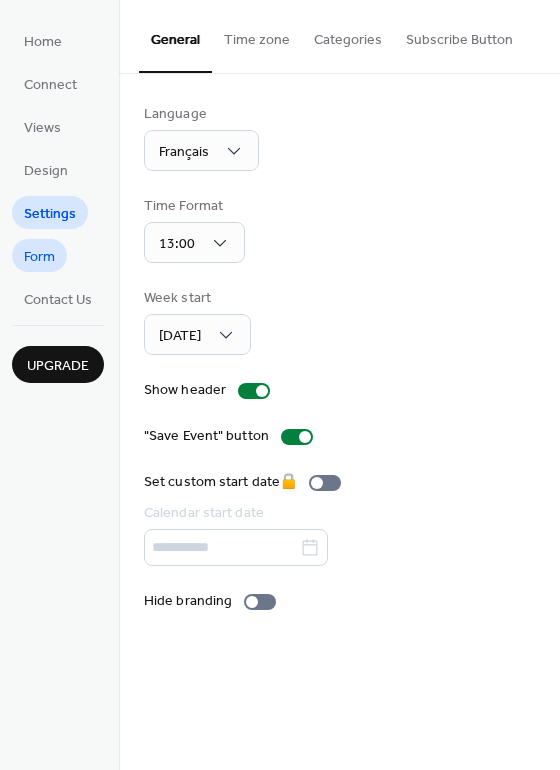 click on "Form" at bounding box center [39, 257] 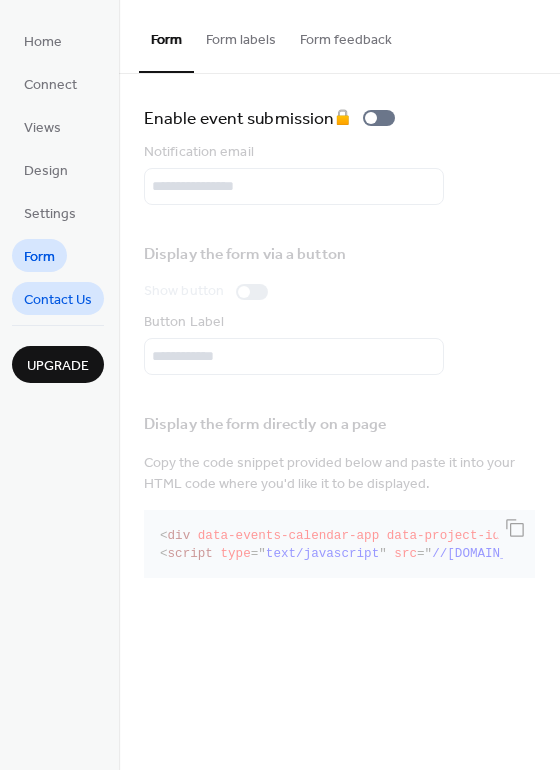 click on "Contact Us" at bounding box center [58, 298] 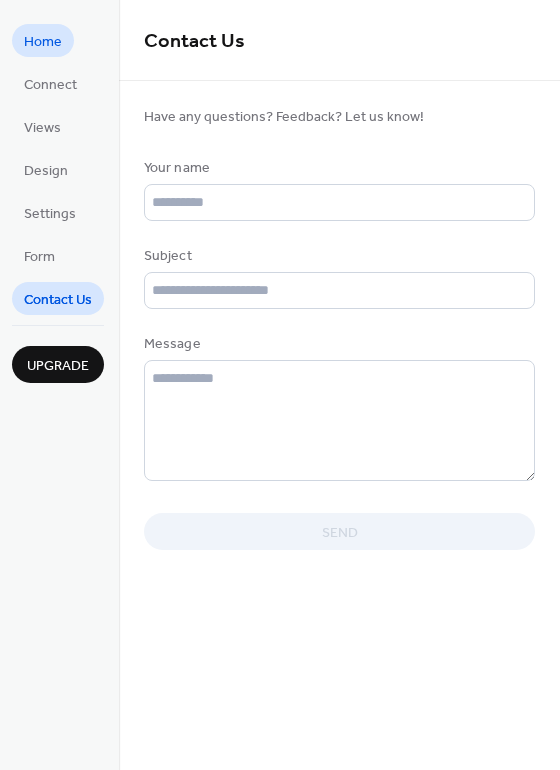 click on "Home" at bounding box center [43, 42] 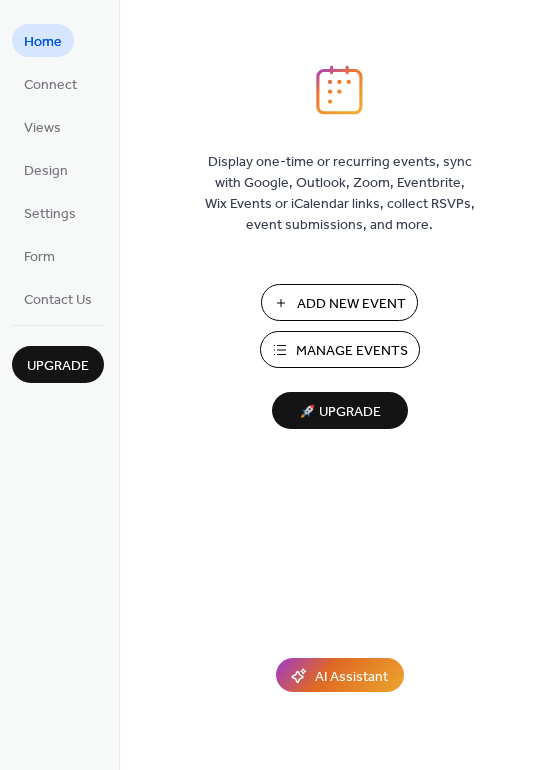 click on "Manage Events" at bounding box center (352, 351) 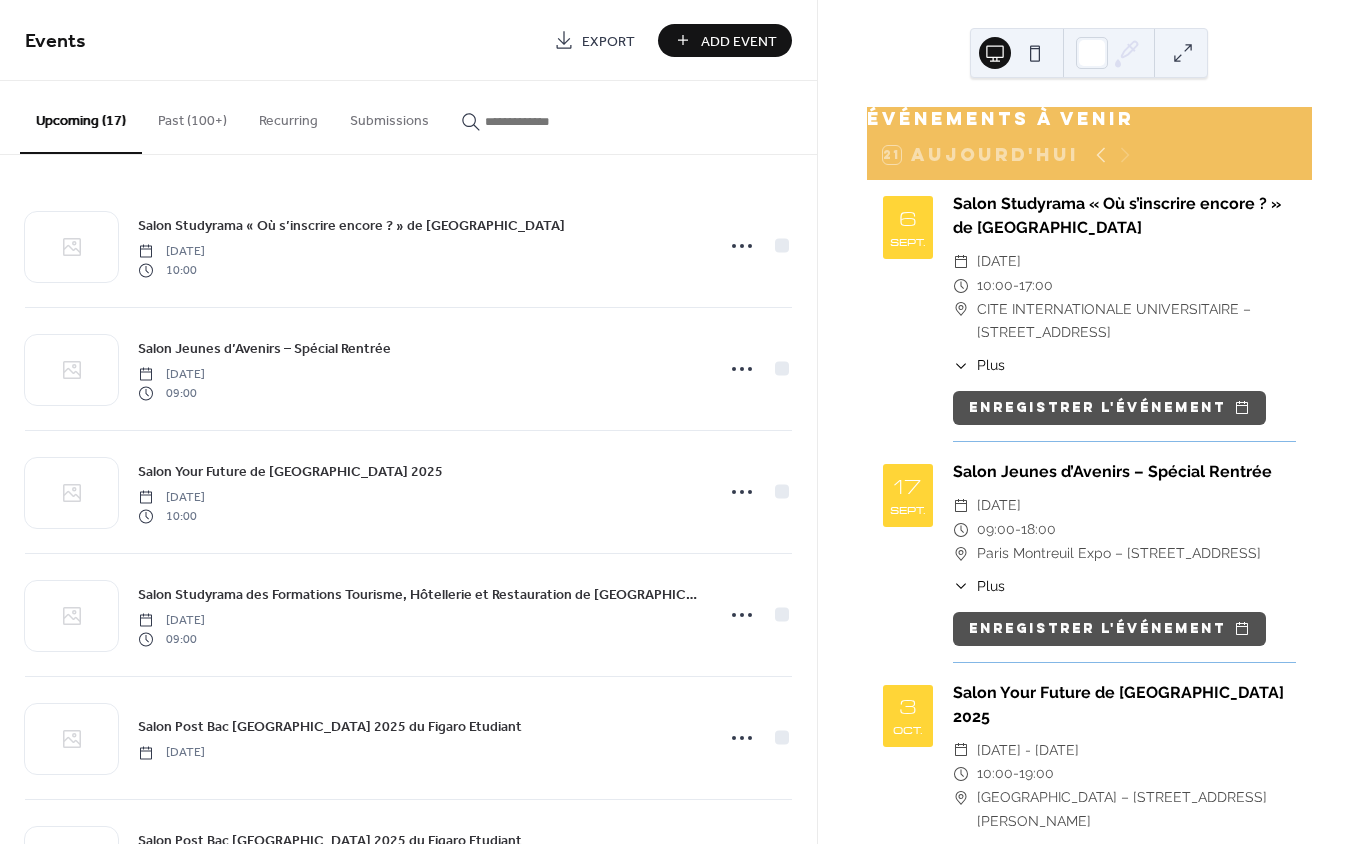 scroll, scrollTop: 0, scrollLeft: 0, axis: both 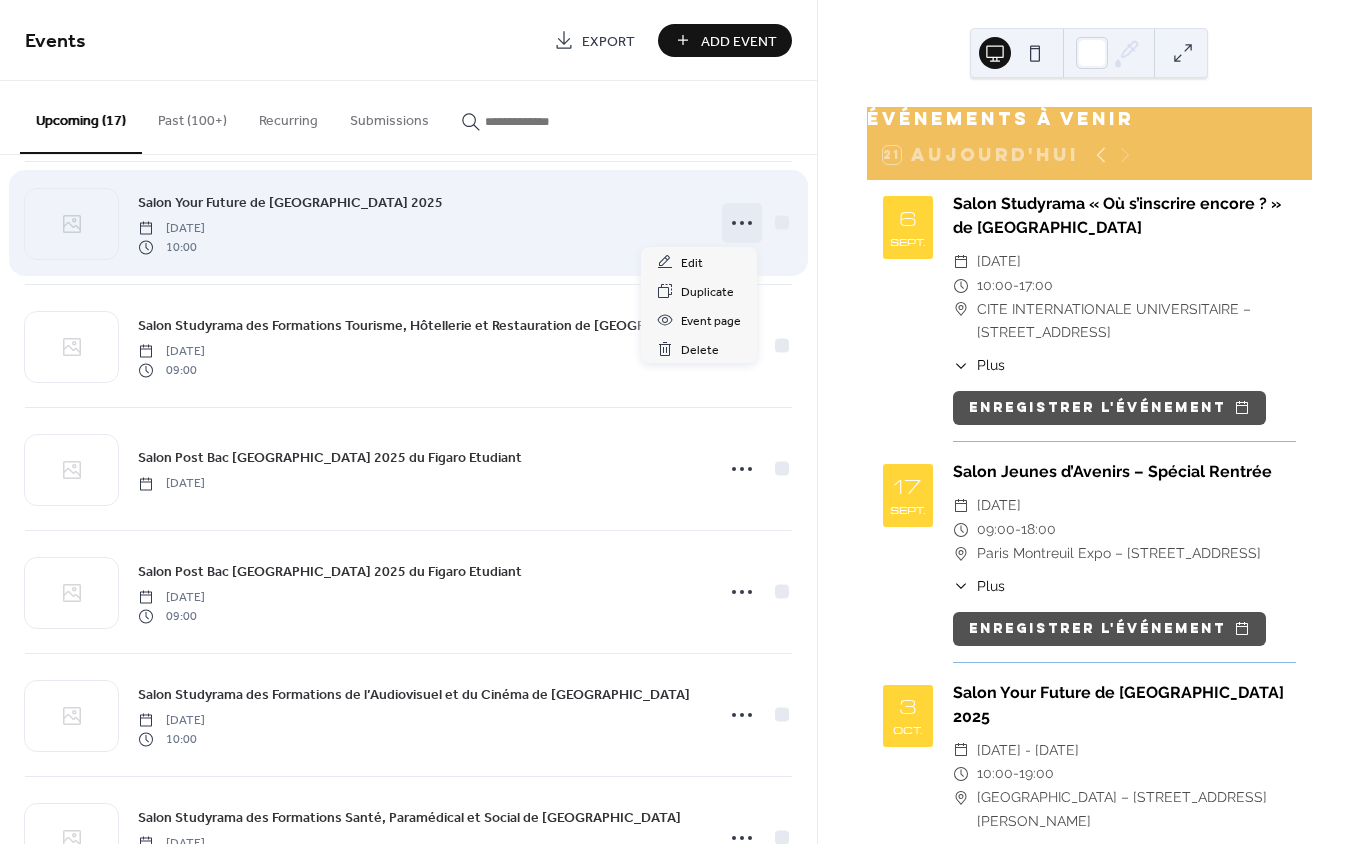click 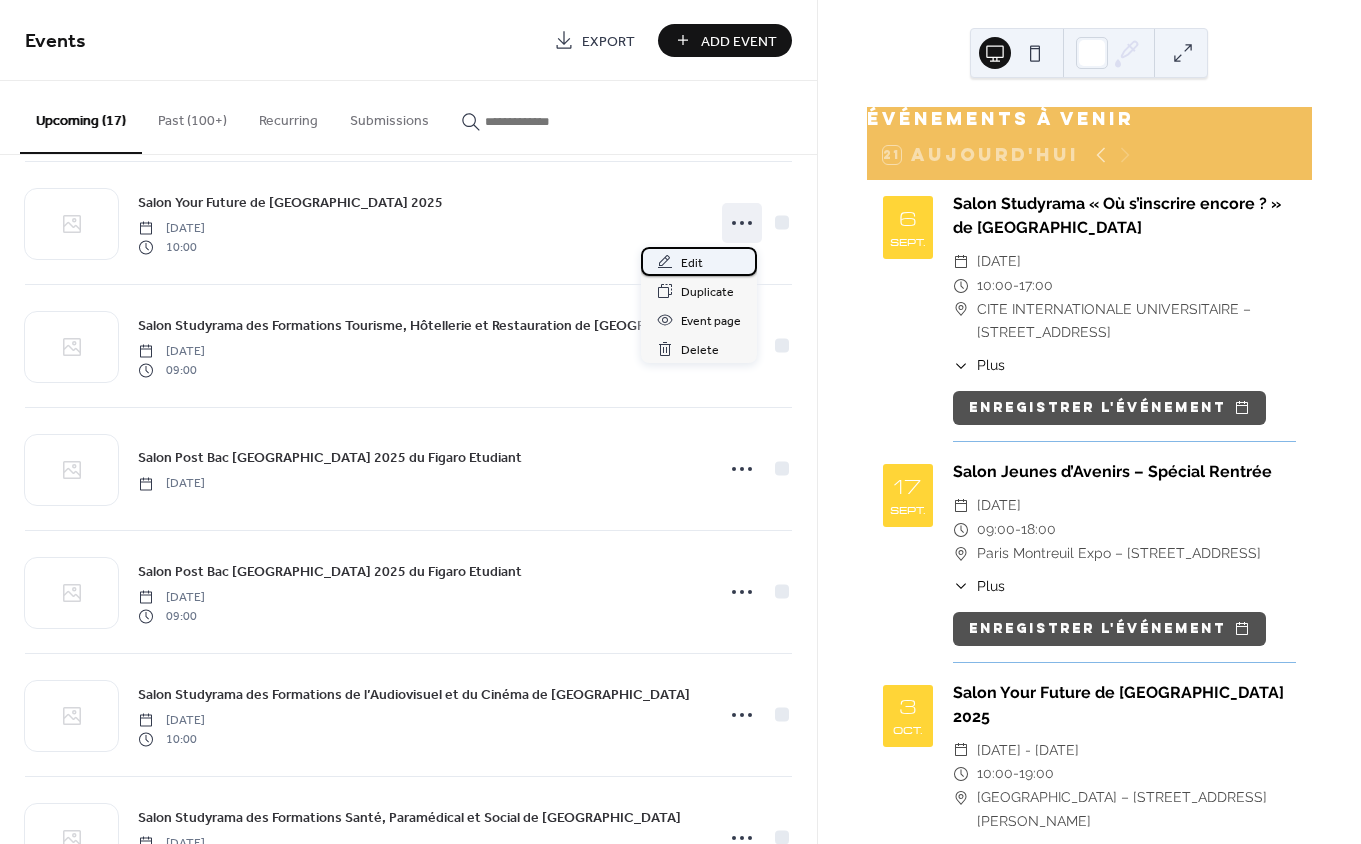 click on "Edit" at bounding box center [699, 261] 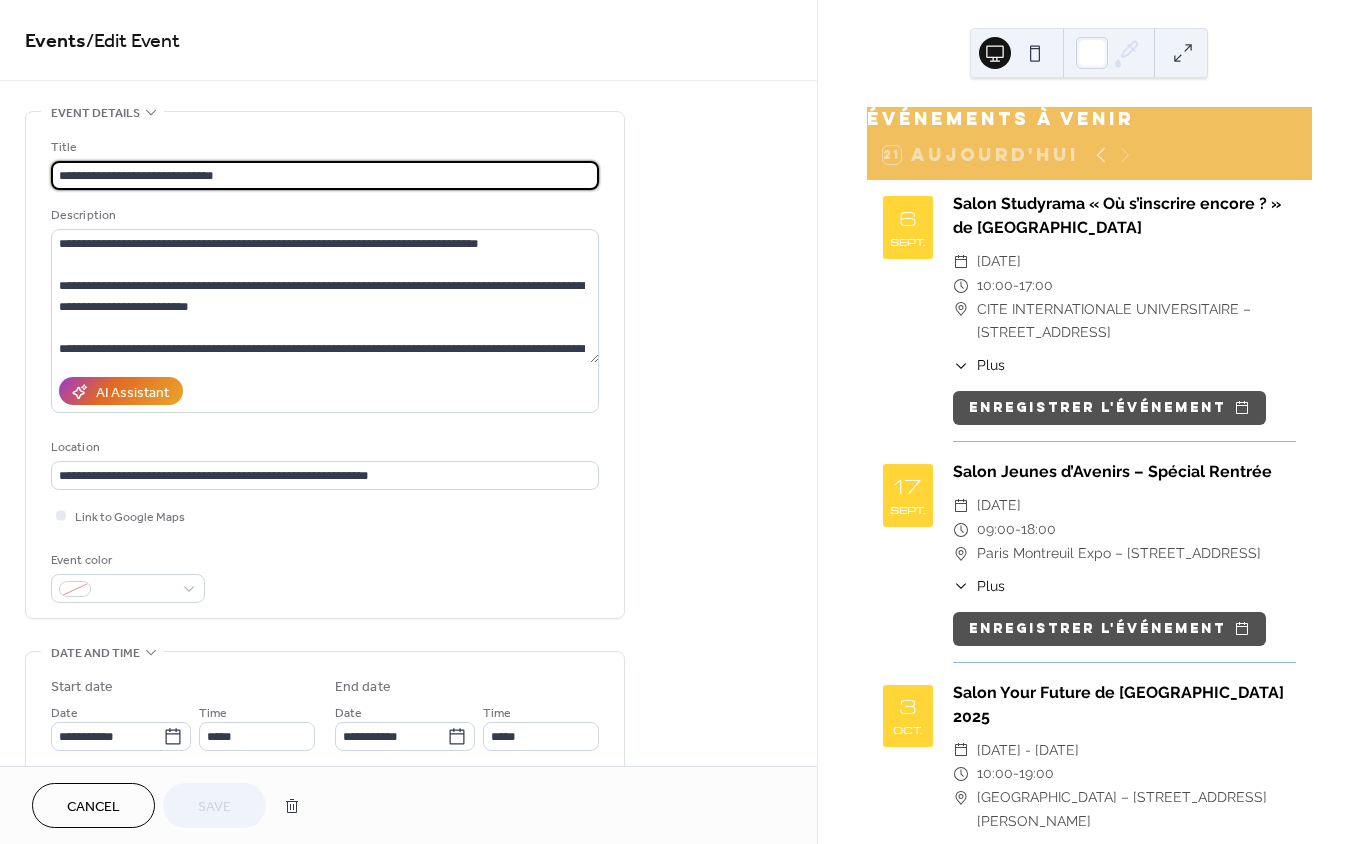 scroll, scrollTop: 1, scrollLeft: 0, axis: vertical 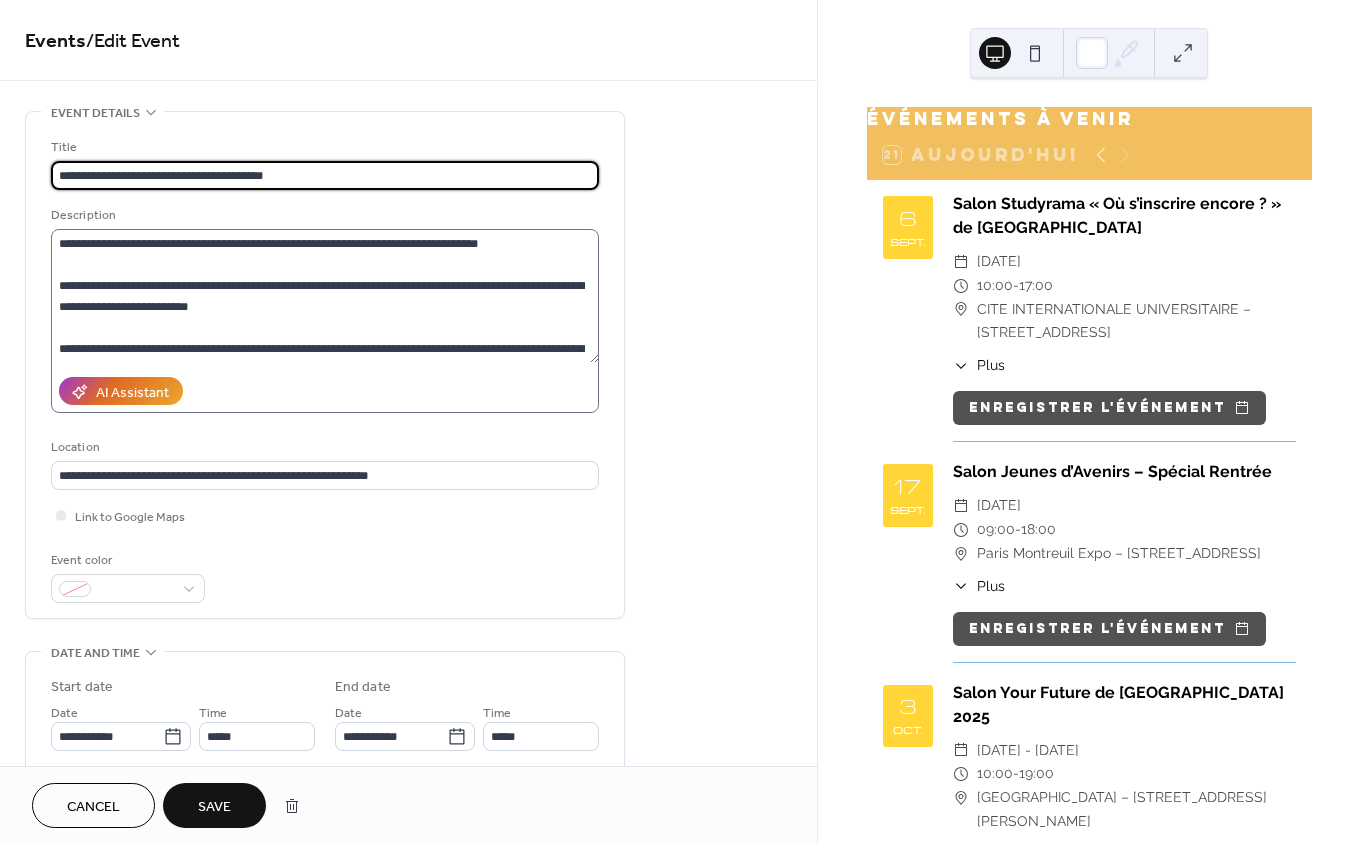 type on "**********" 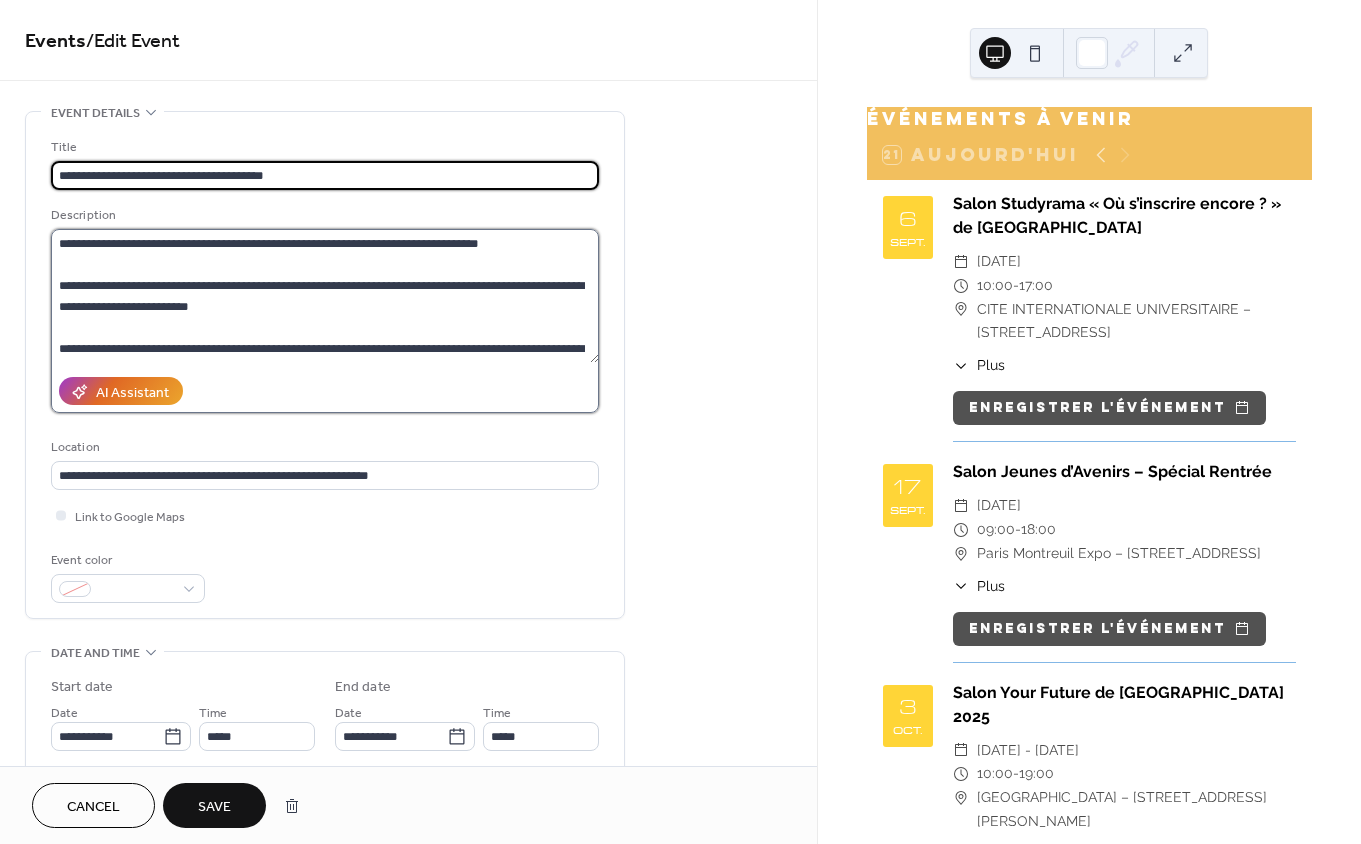 scroll, scrollTop: 0, scrollLeft: 0, axis: both 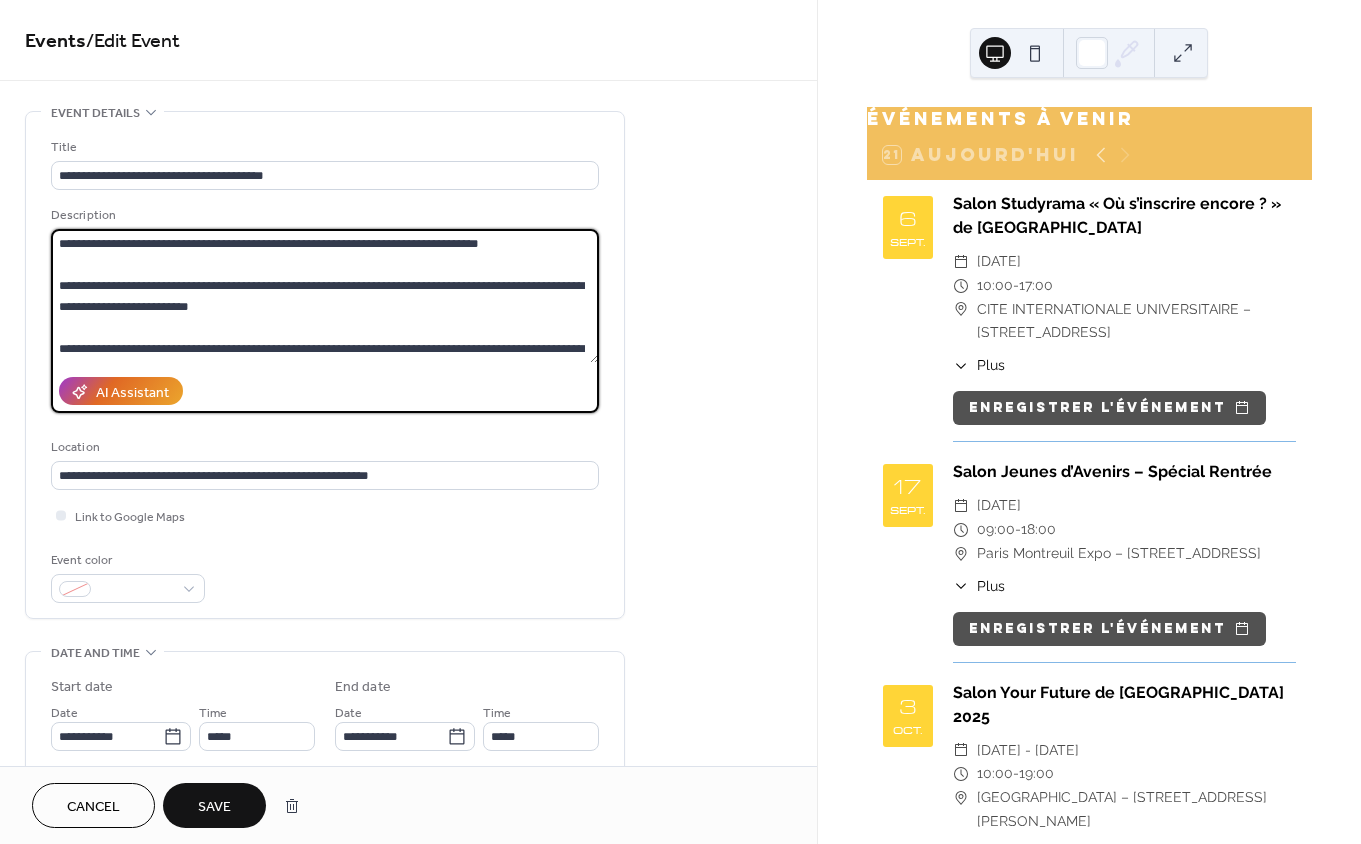 click on "**********" at bounding box center [325, 296] 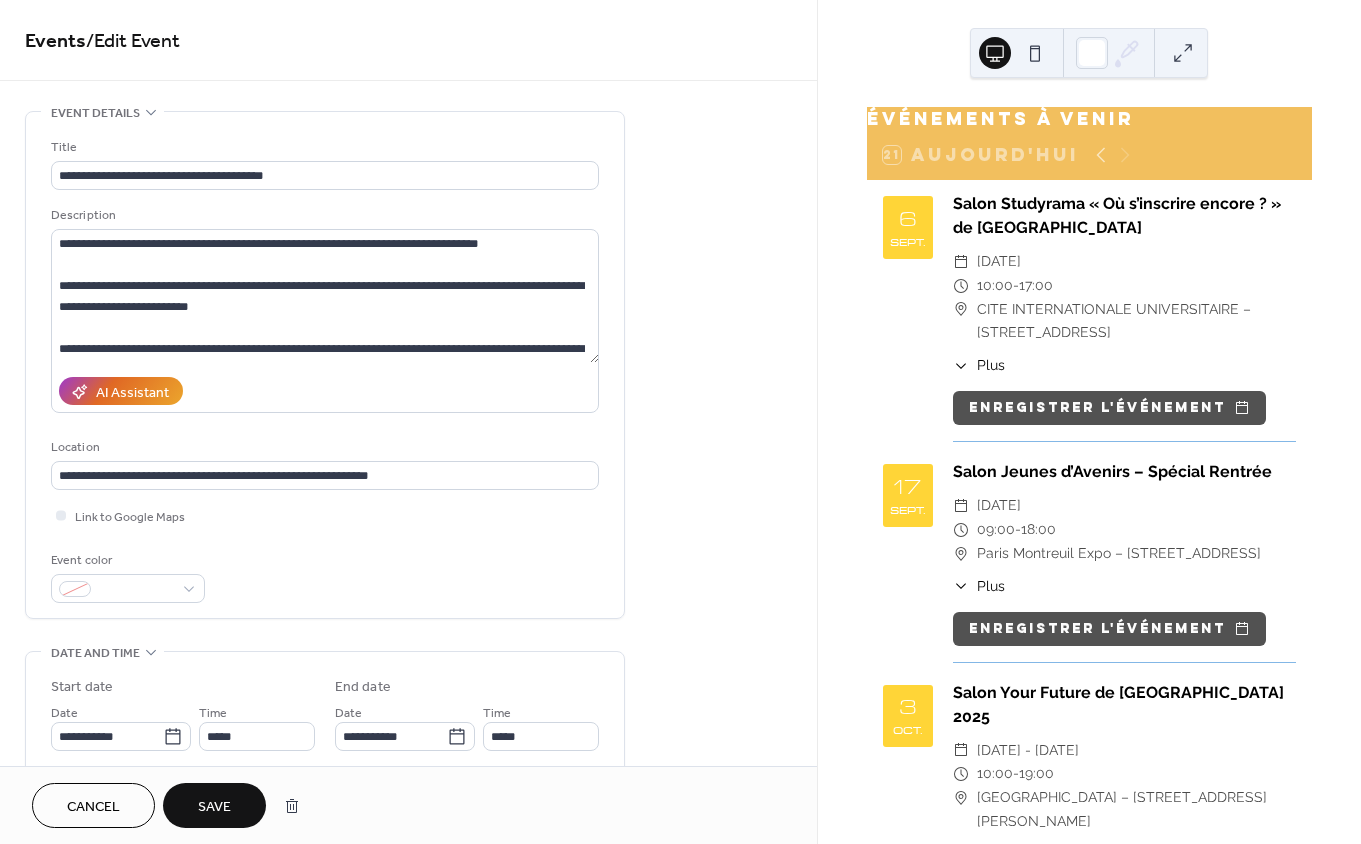 click on "AI Assistant" at bounding box center [325, 391] 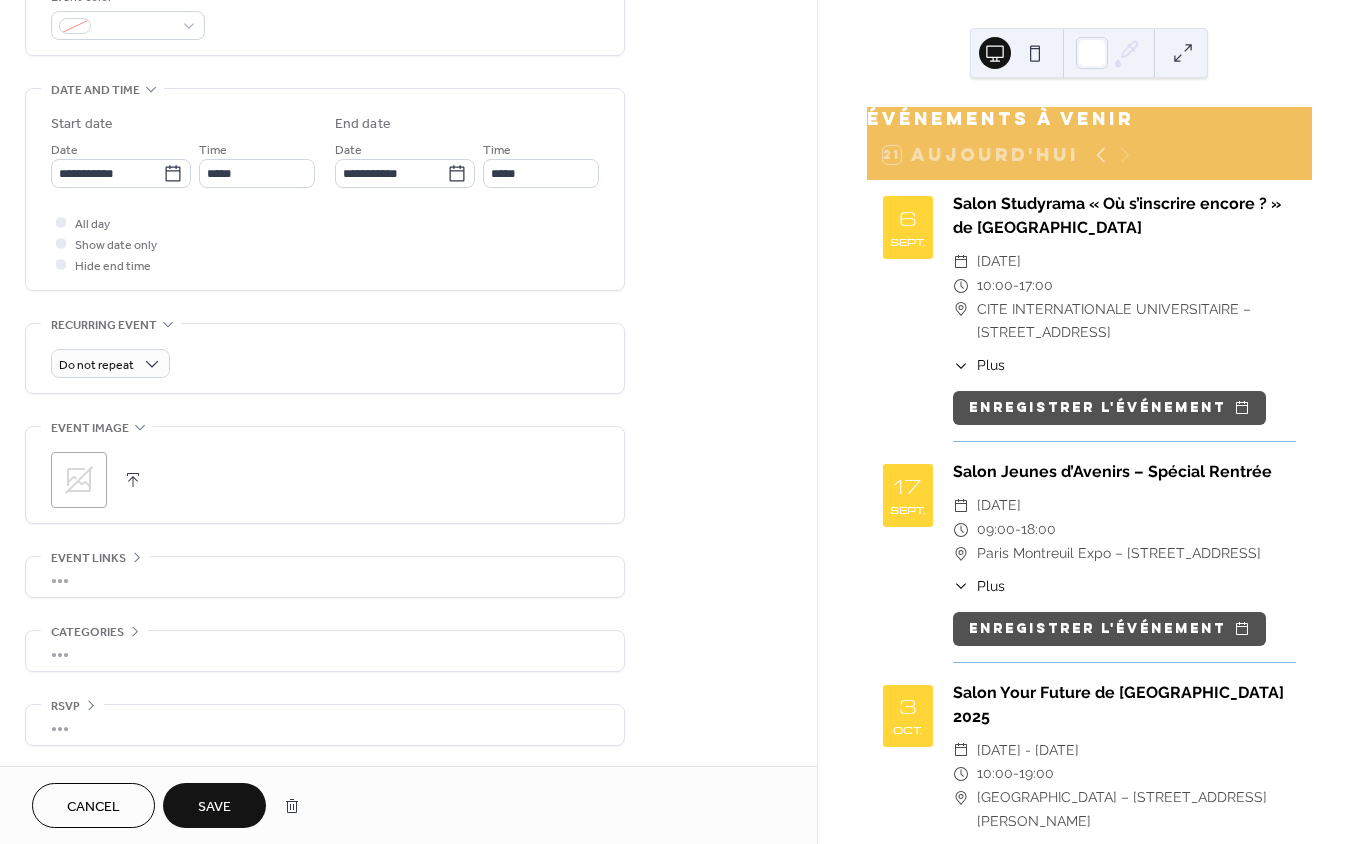 scroll, scrollTop: 561, scrollLeft: 0, axis: vertical 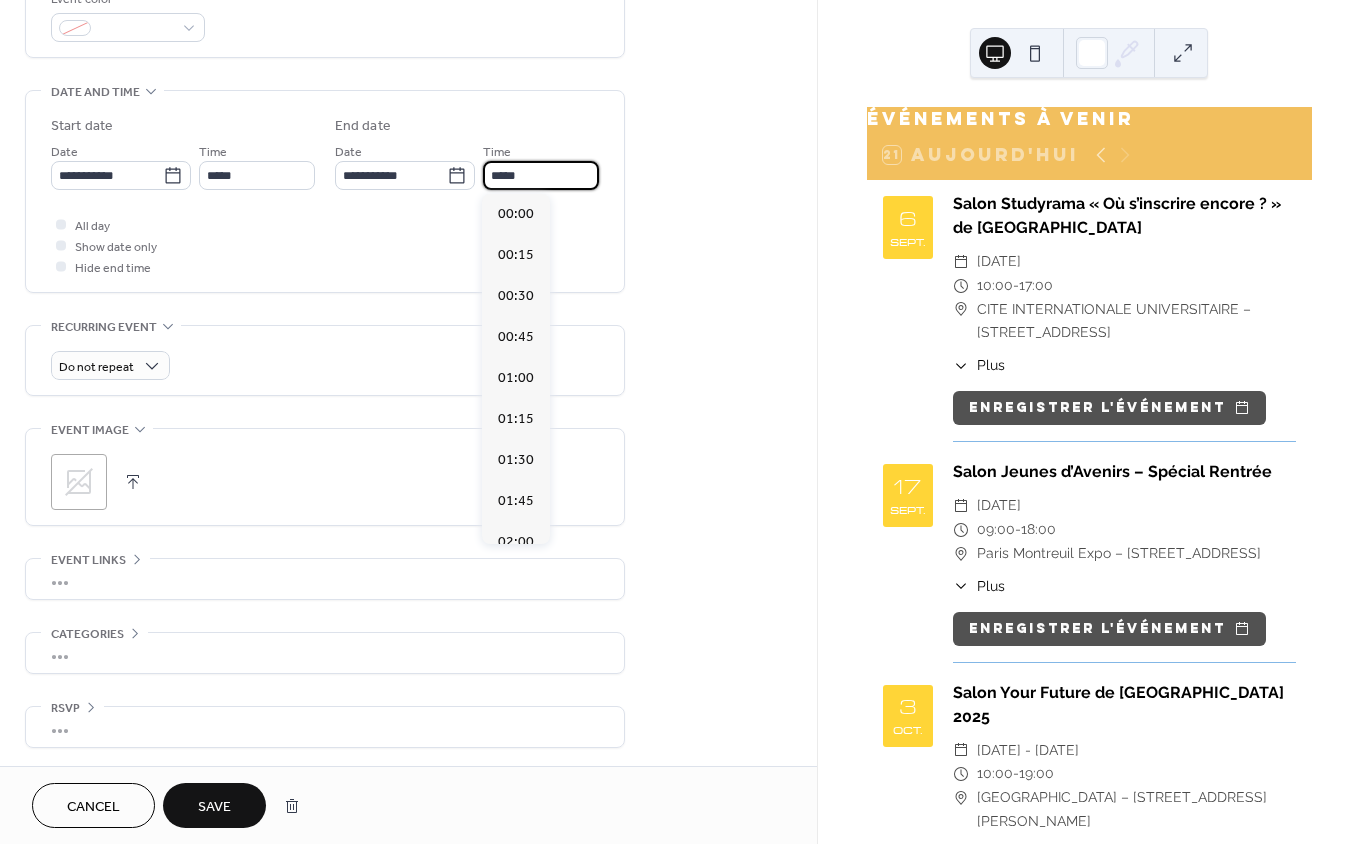 click on "*****" at bounding box center [541, 175] 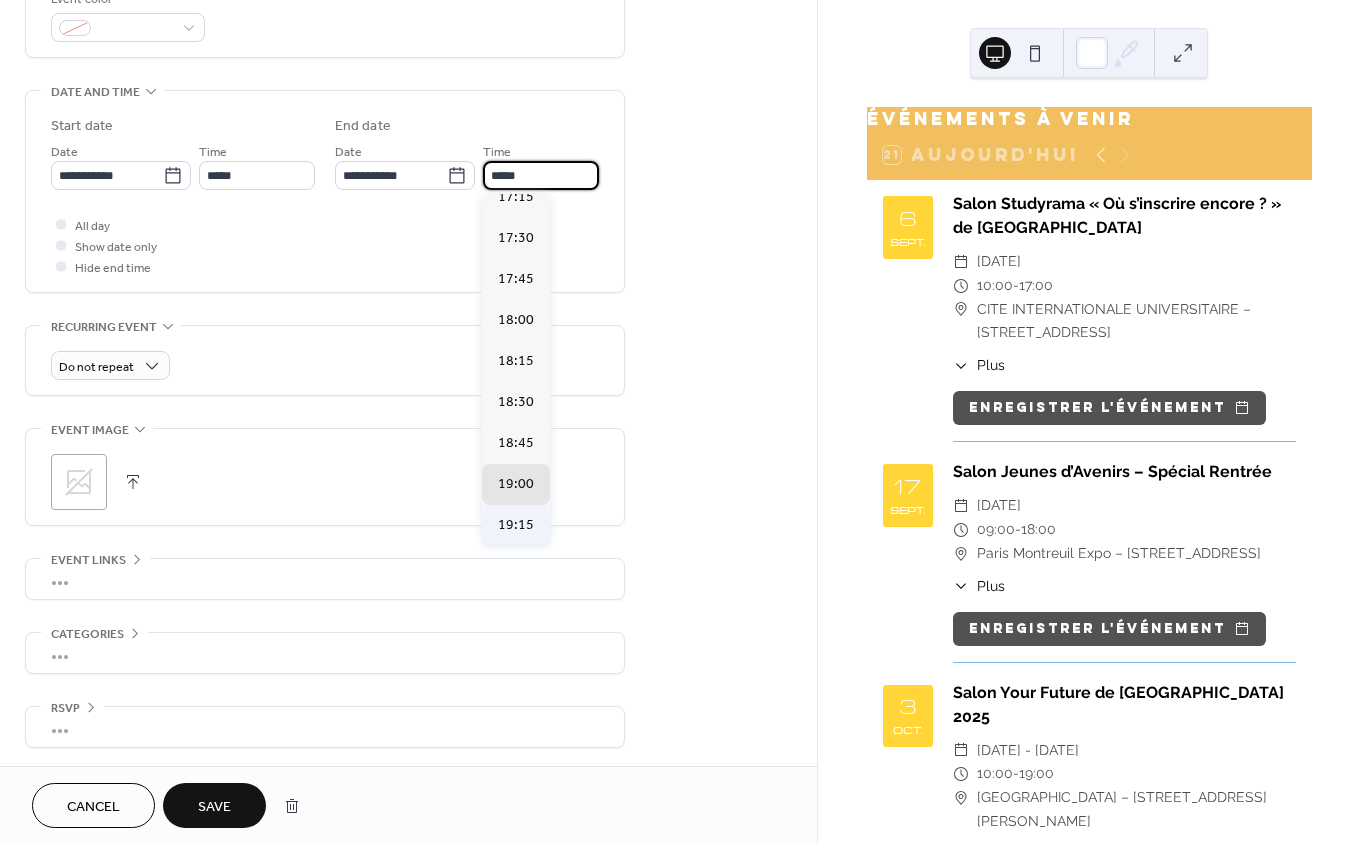 scroll, scrollTop: 2847, scrollLeft: 0, axis: vertical 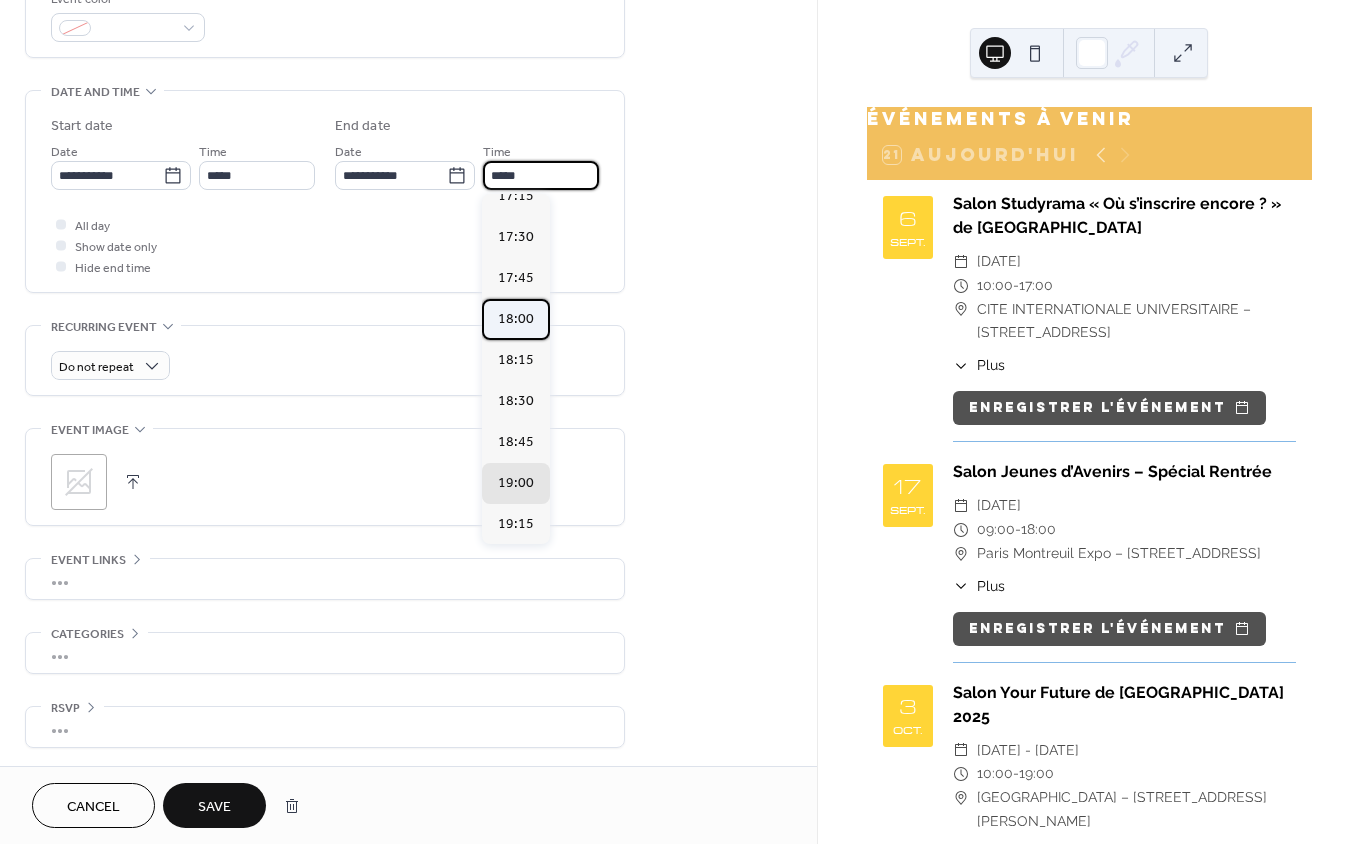 click on "18:00" at bounding box center (516, 319) 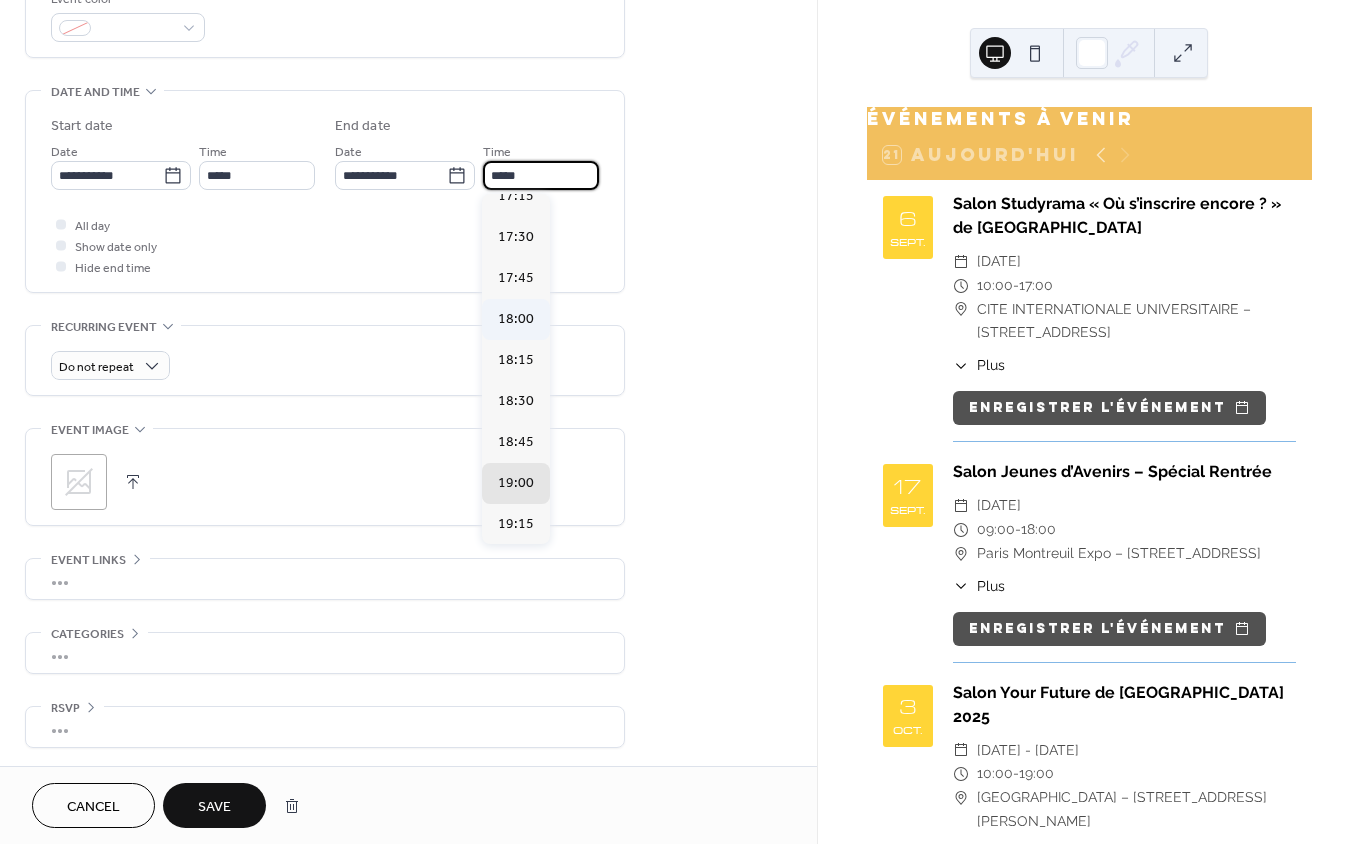 type on "*****" 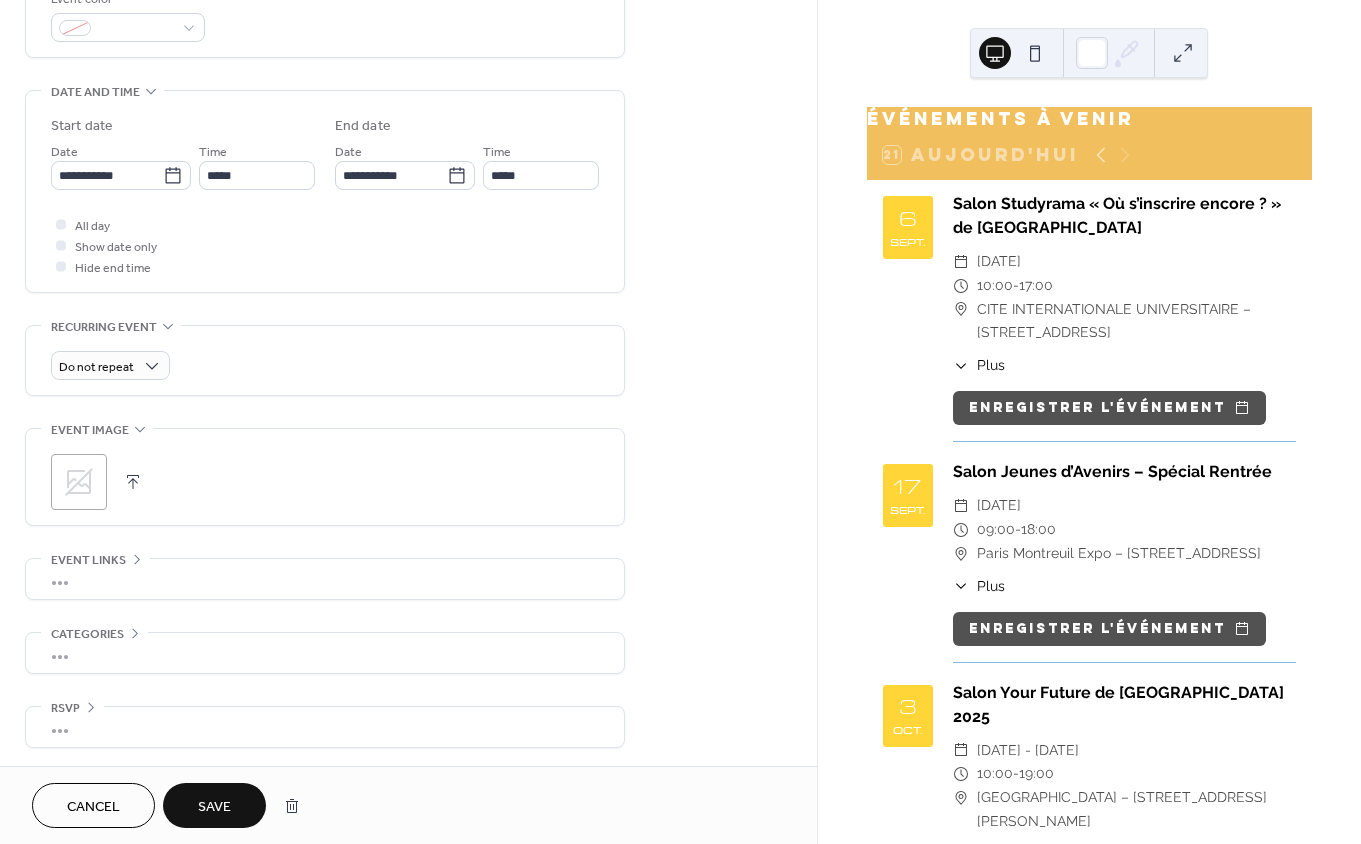 click on "All day Show date only Hide end time" at bounding box center (325, 245) 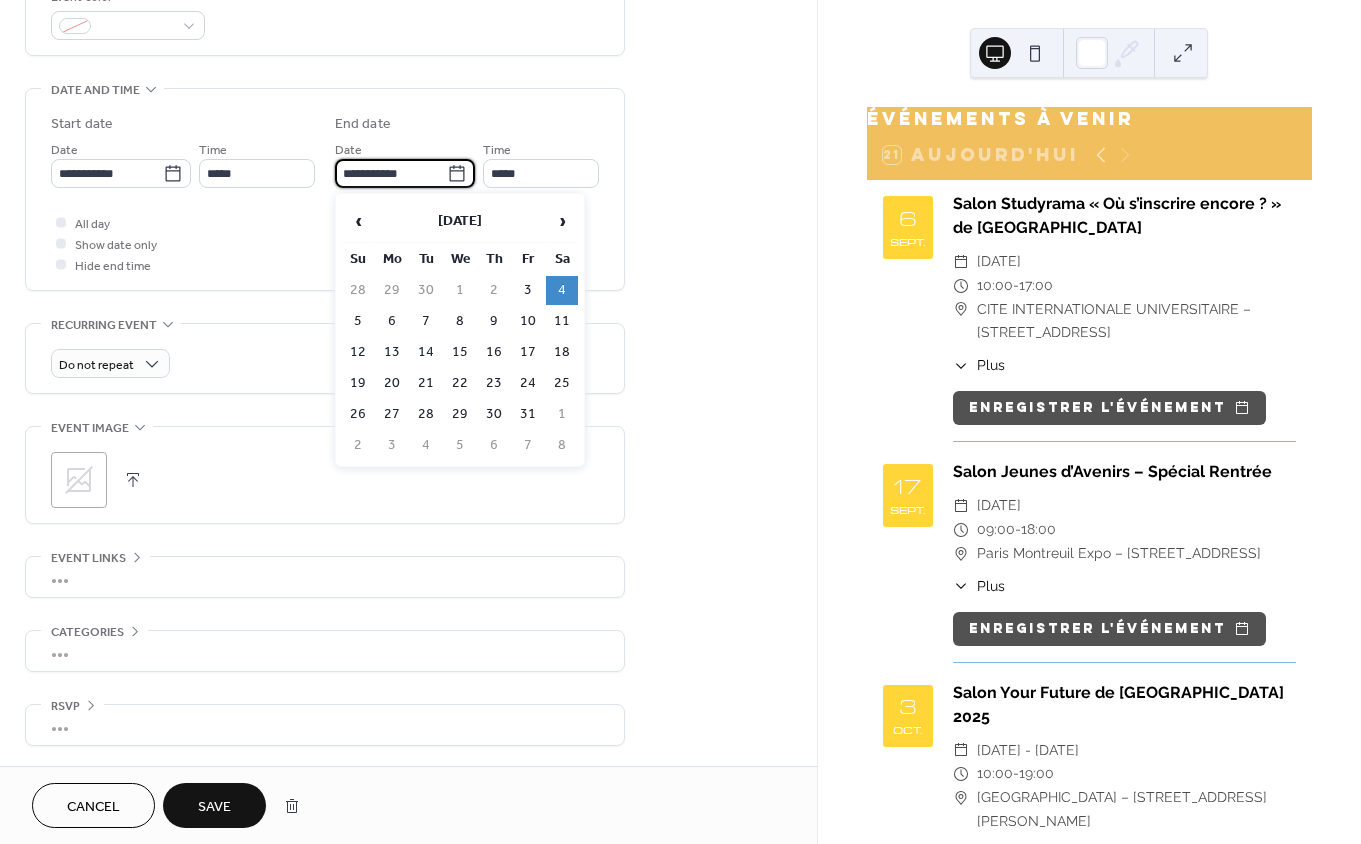 click on "**********" at bounding box center (391, 173) 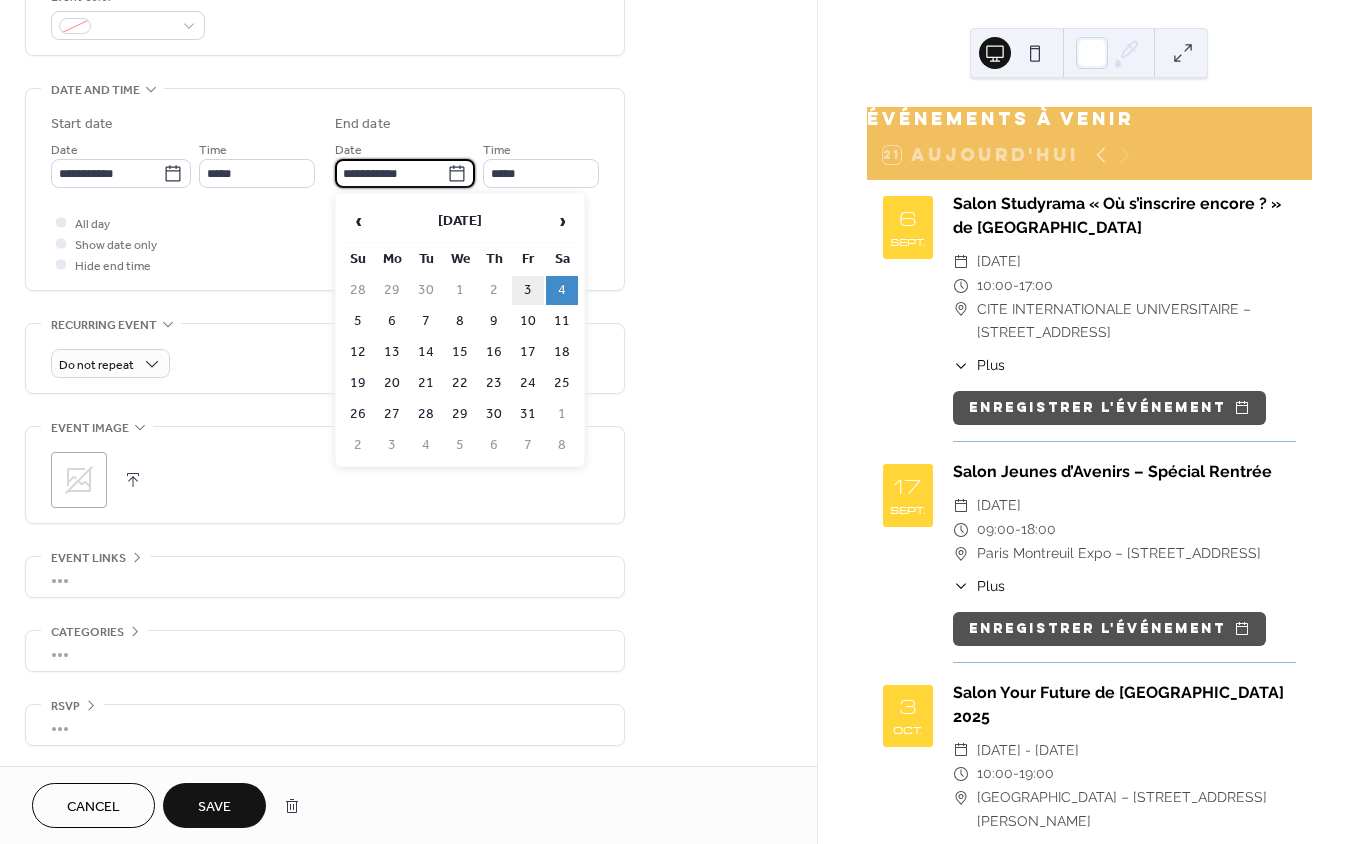 click on "3" at bounding box center (528, 290) 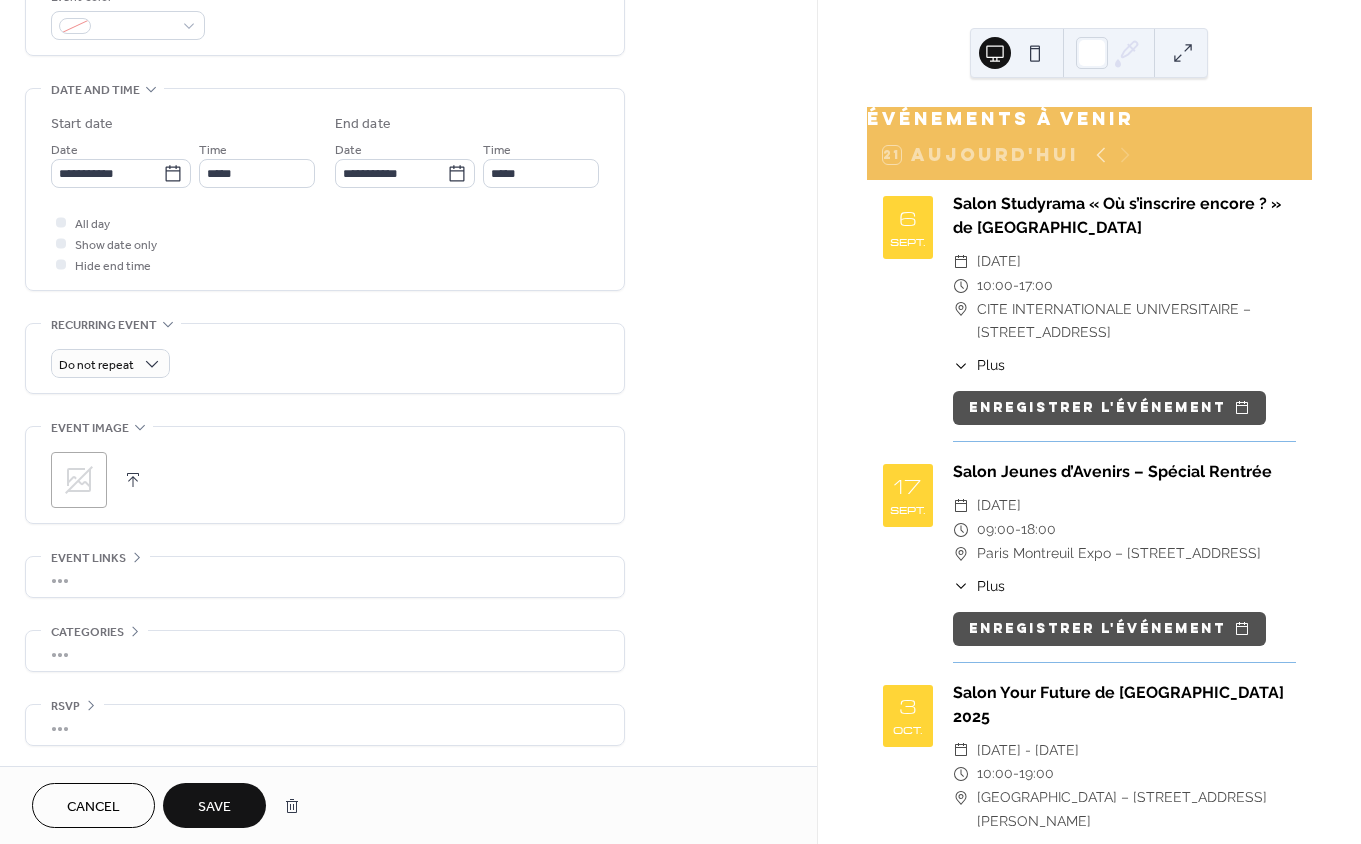 click on "Save" at bounding box center [214, 805] 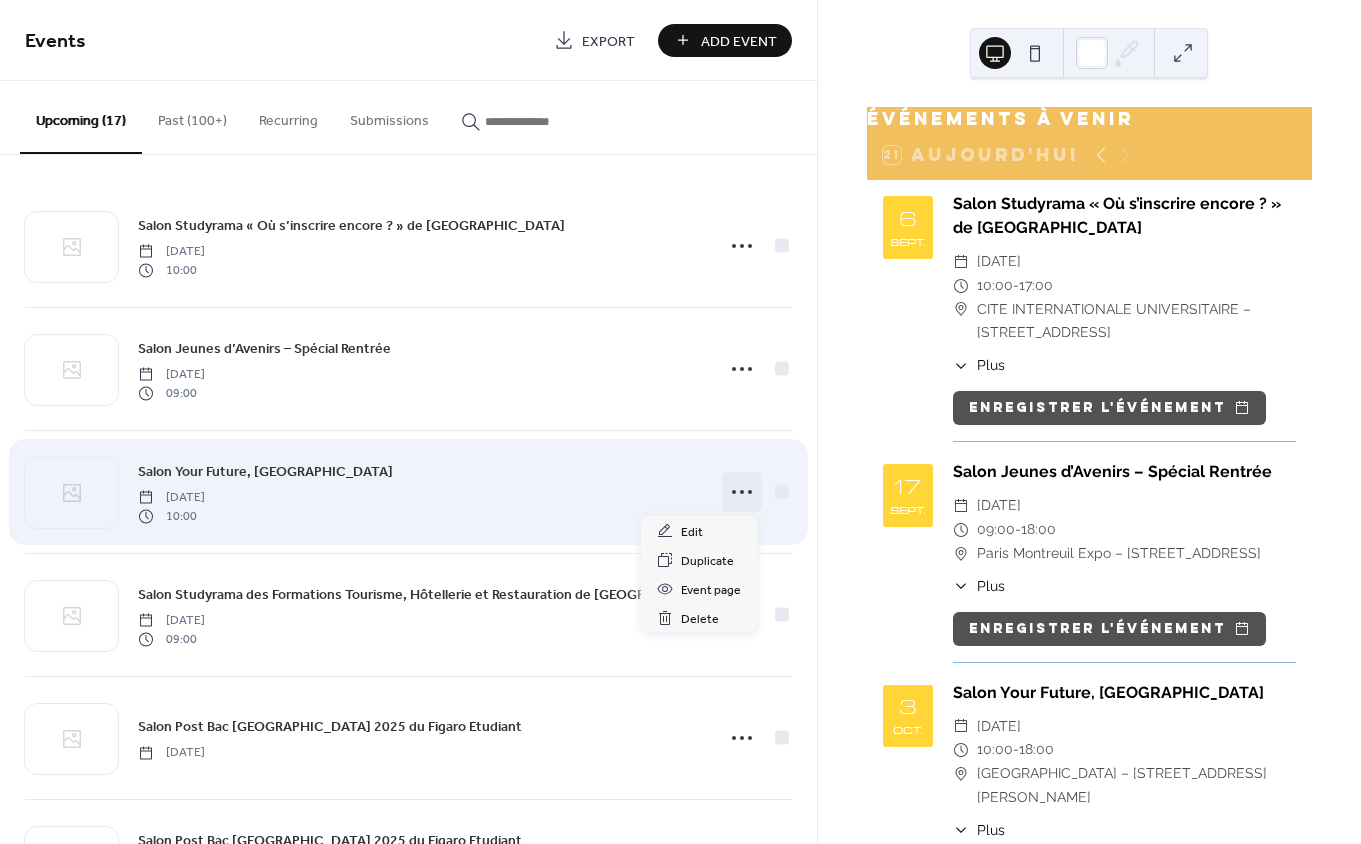 click 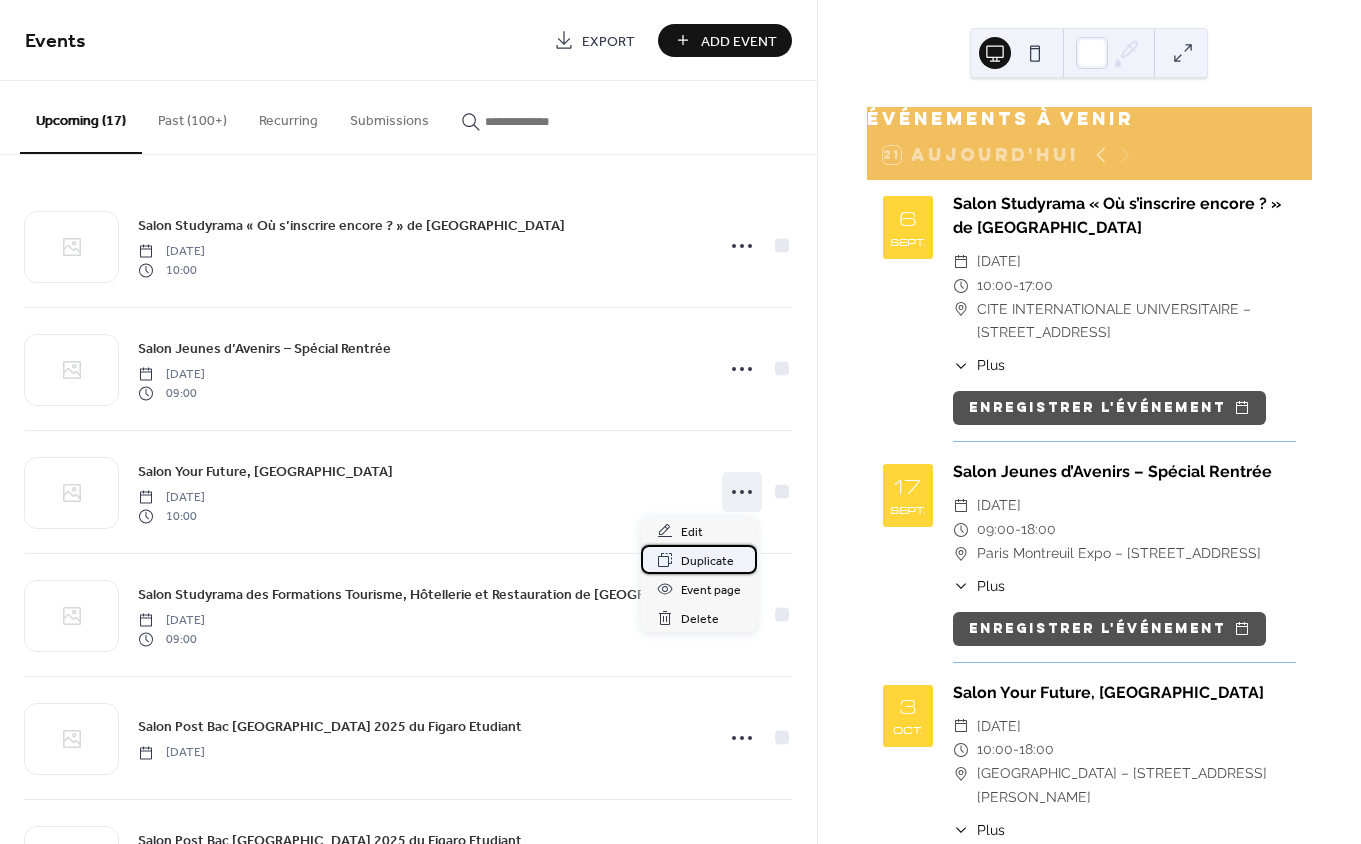 click on "Duplicate" at bounding box center (707, 561) 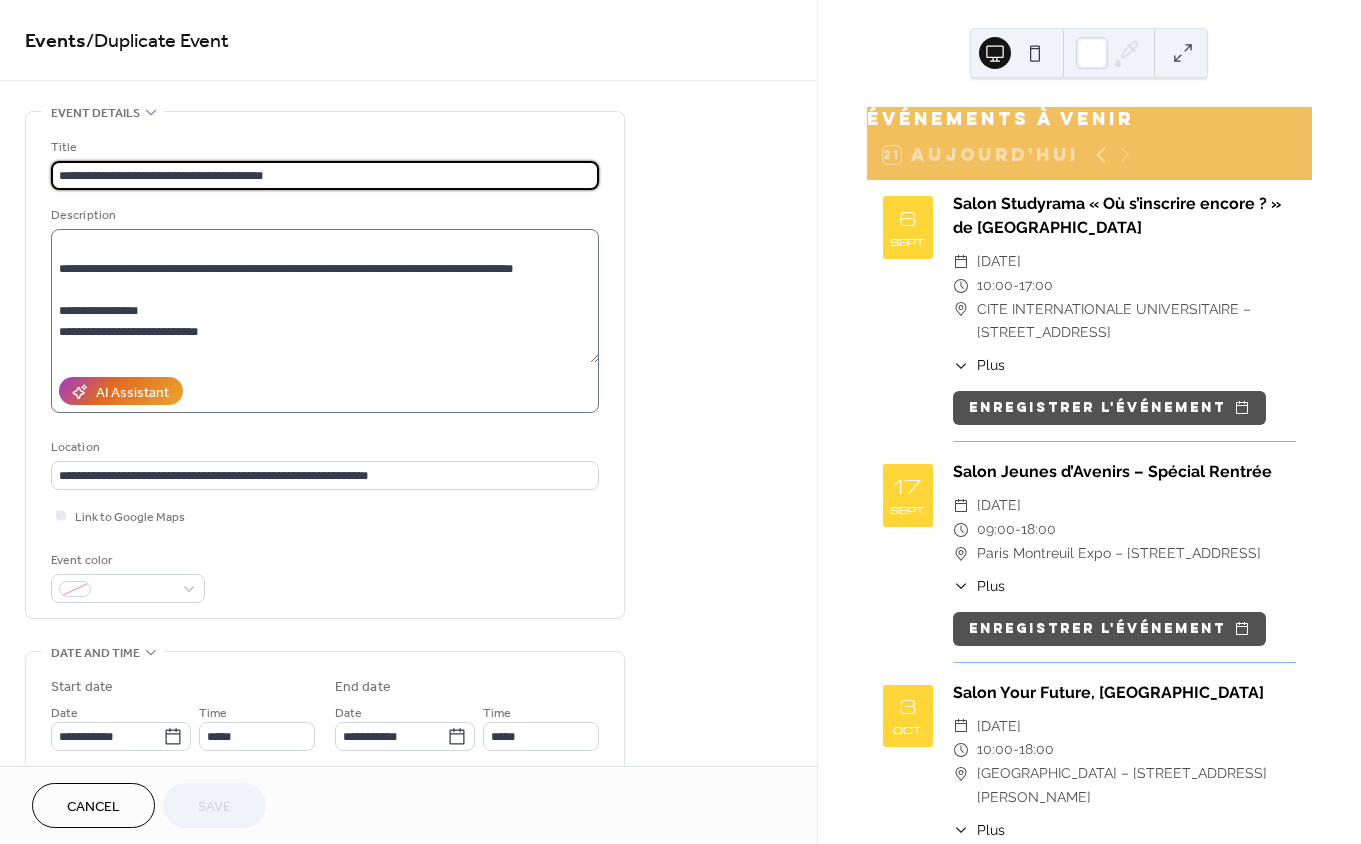 scroll, scrollTop: 168, scrollLeft: 0, axis: vertical 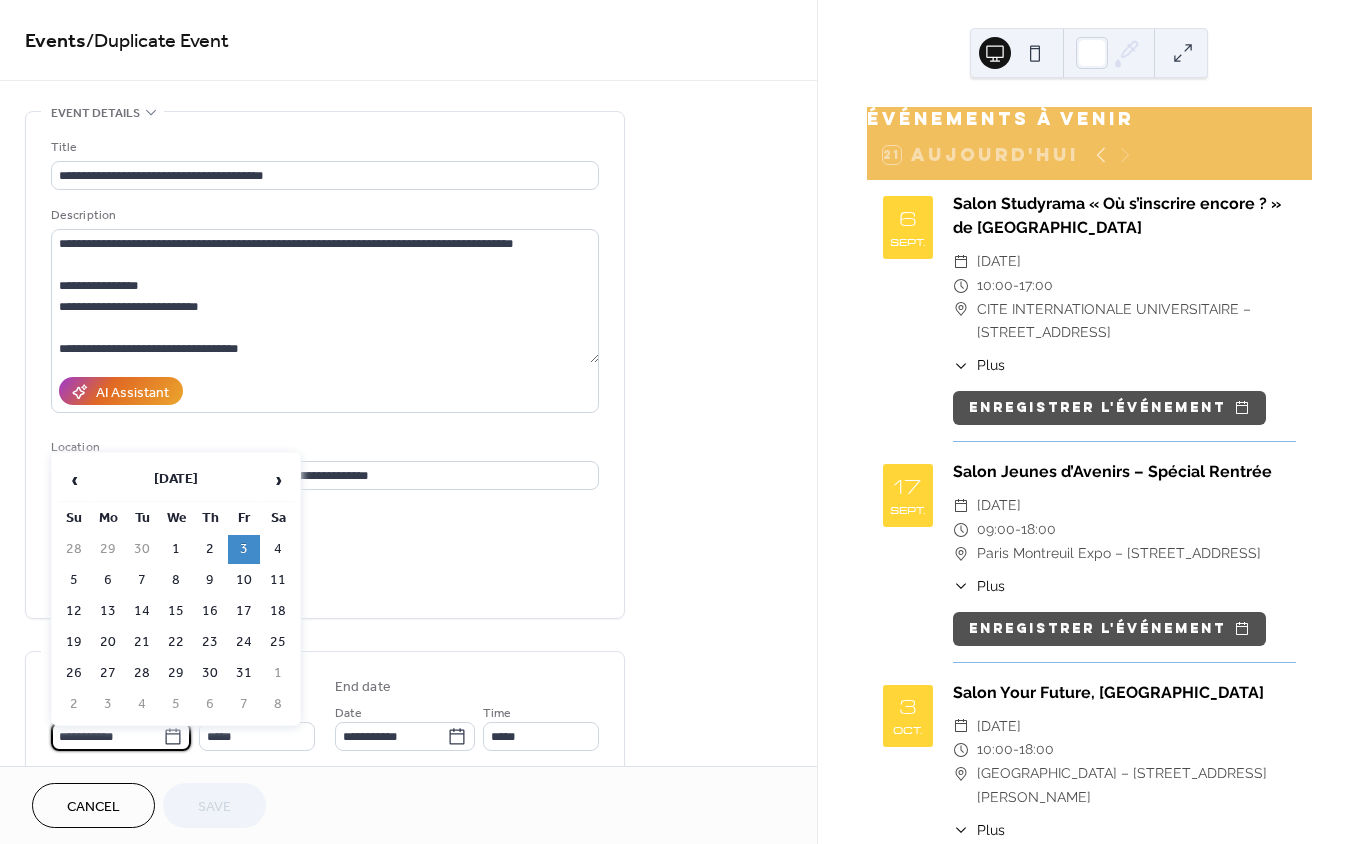 click on "**********" at bounding box center (107, 736) 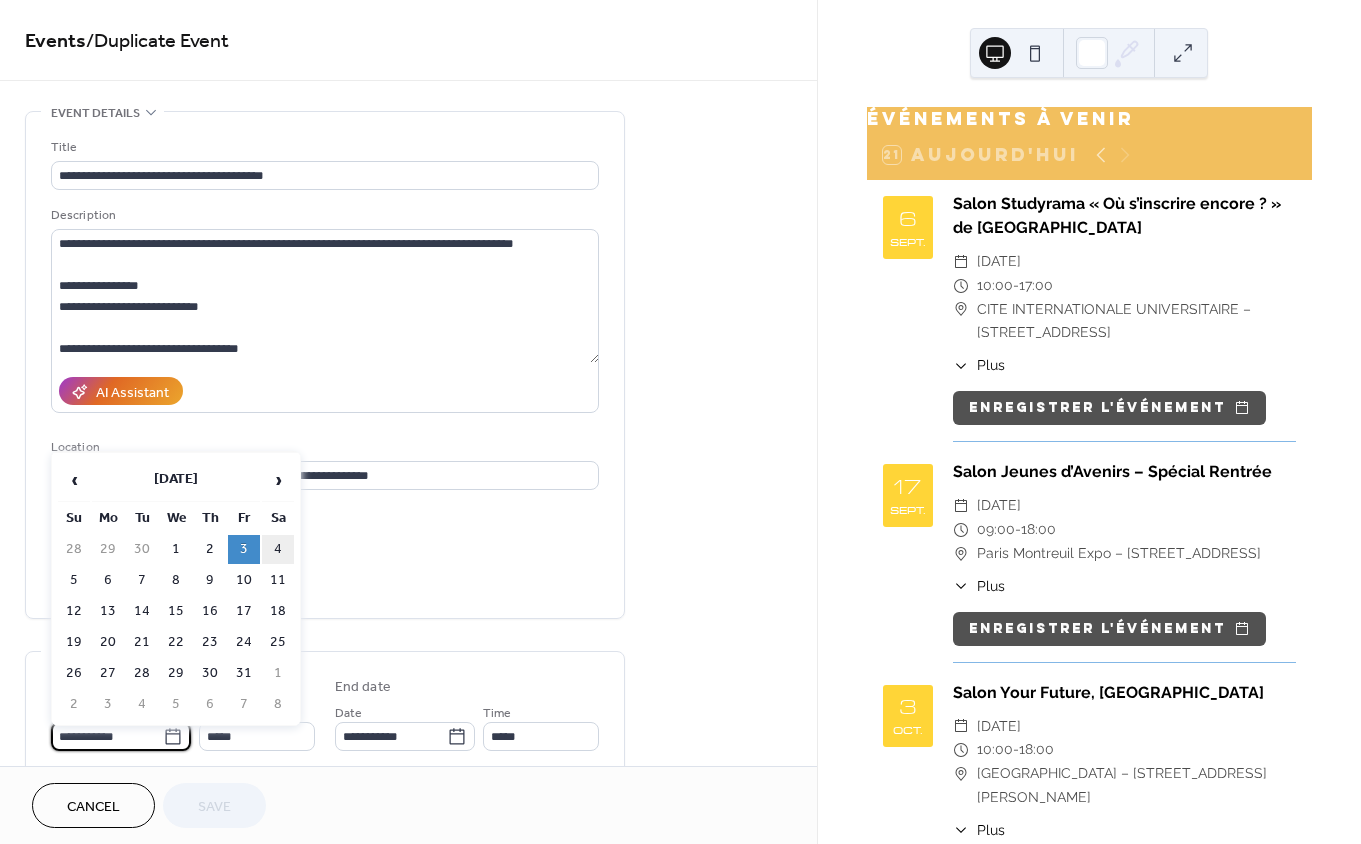 click on "4" at bounding box center [278, 549] 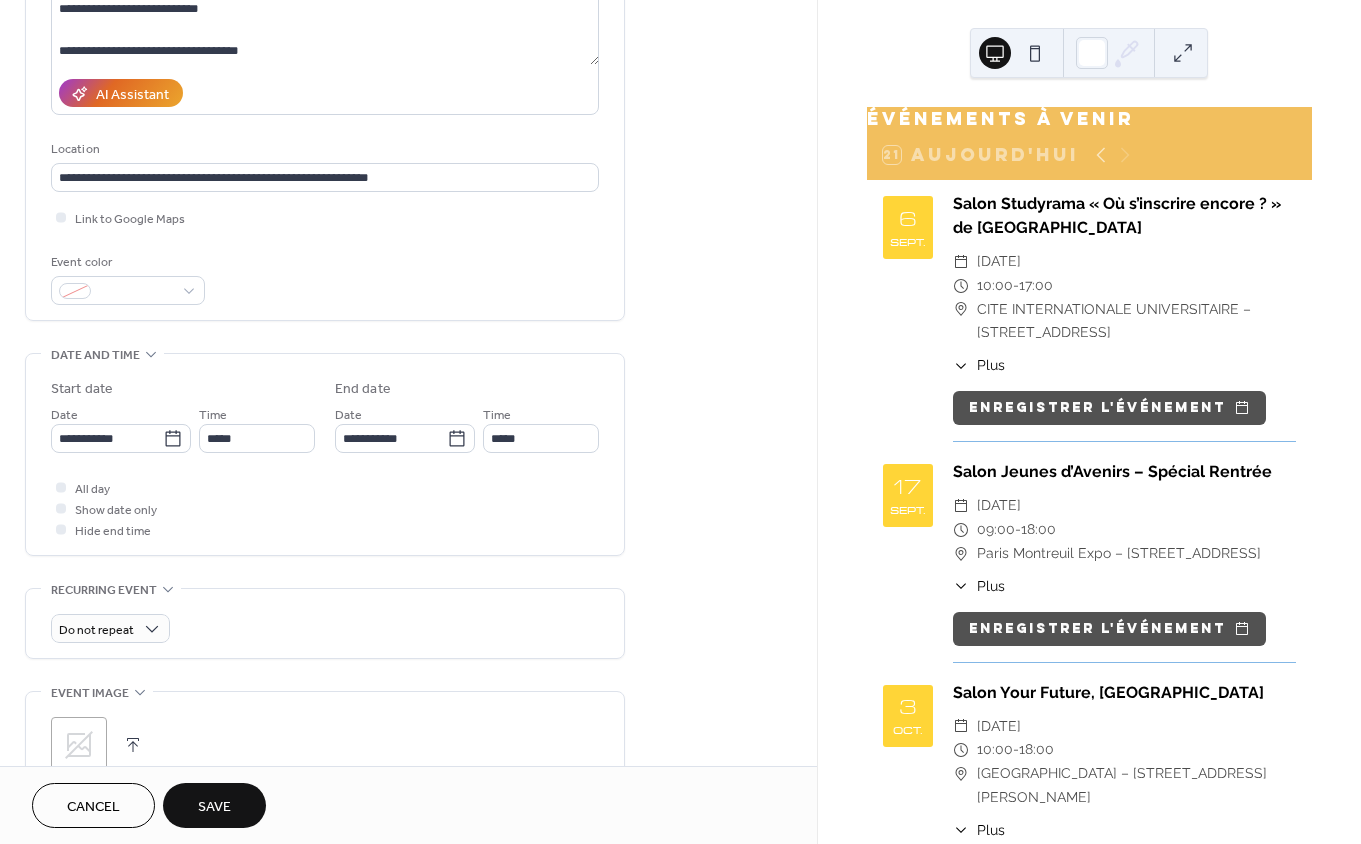 scroll, scrollTop: 563, scrollLeft: 0, axis: vertical 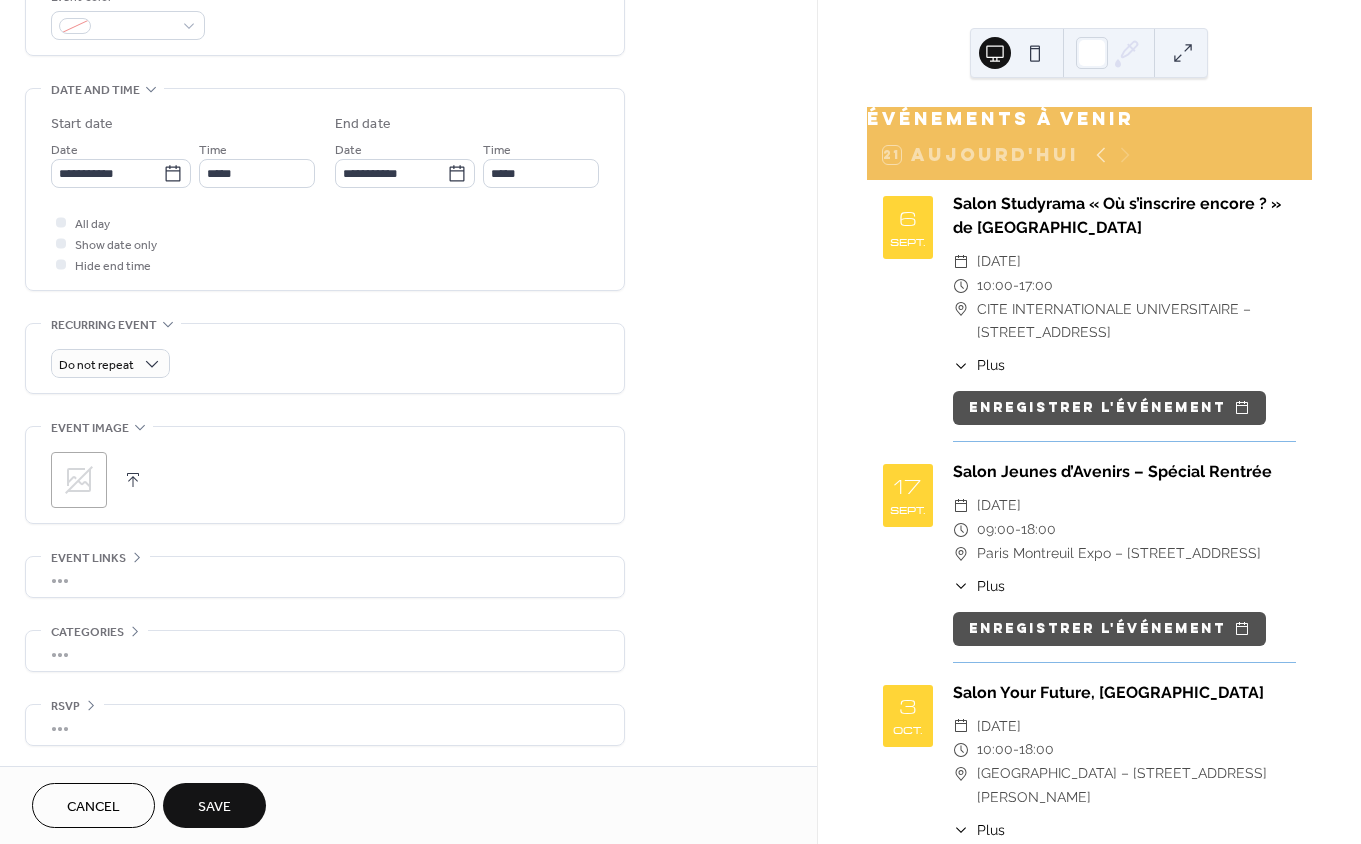 click on "•••" at bounding box center [325, 577] 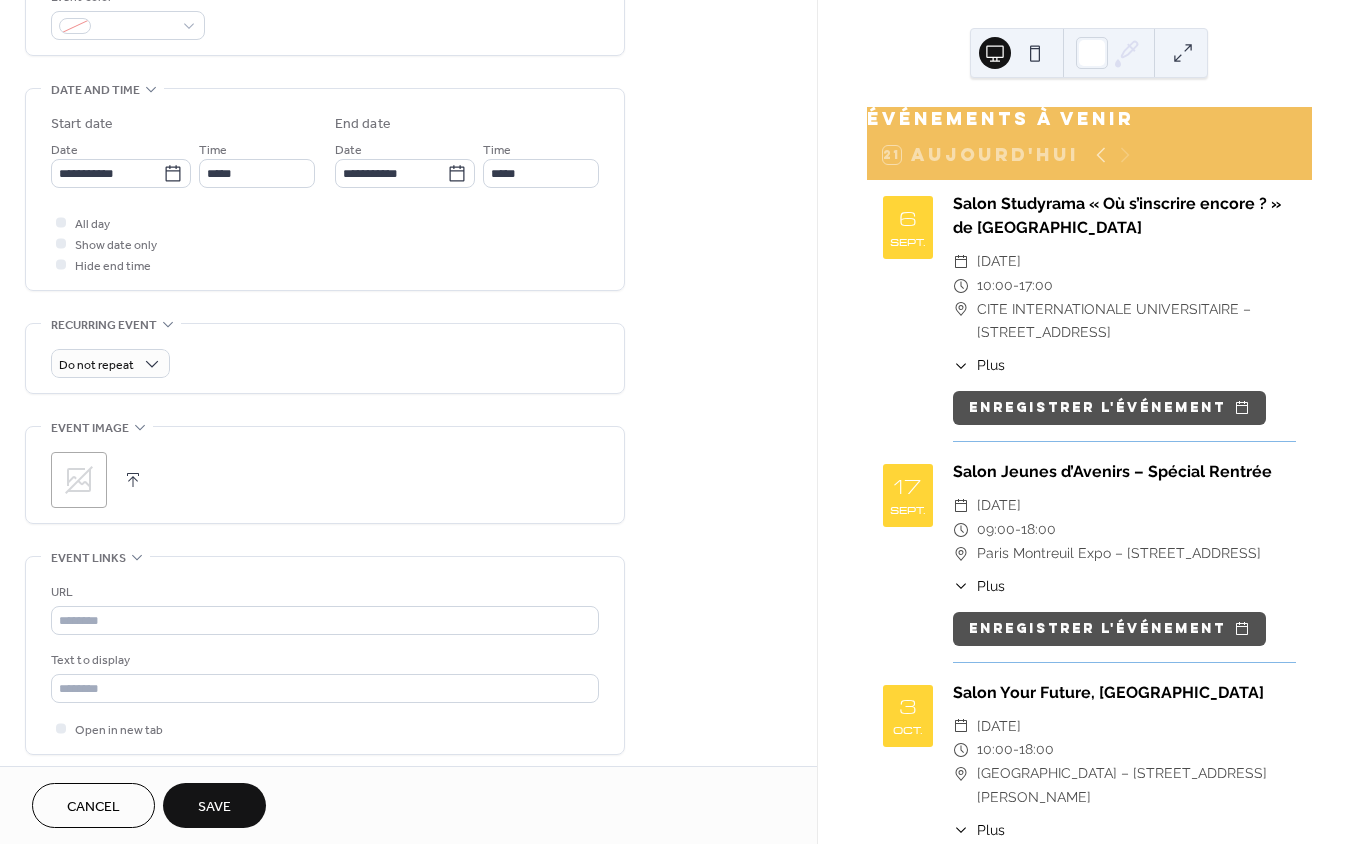 scroll, scrollTop: 563, scrollLeft: 0, axis: vertical 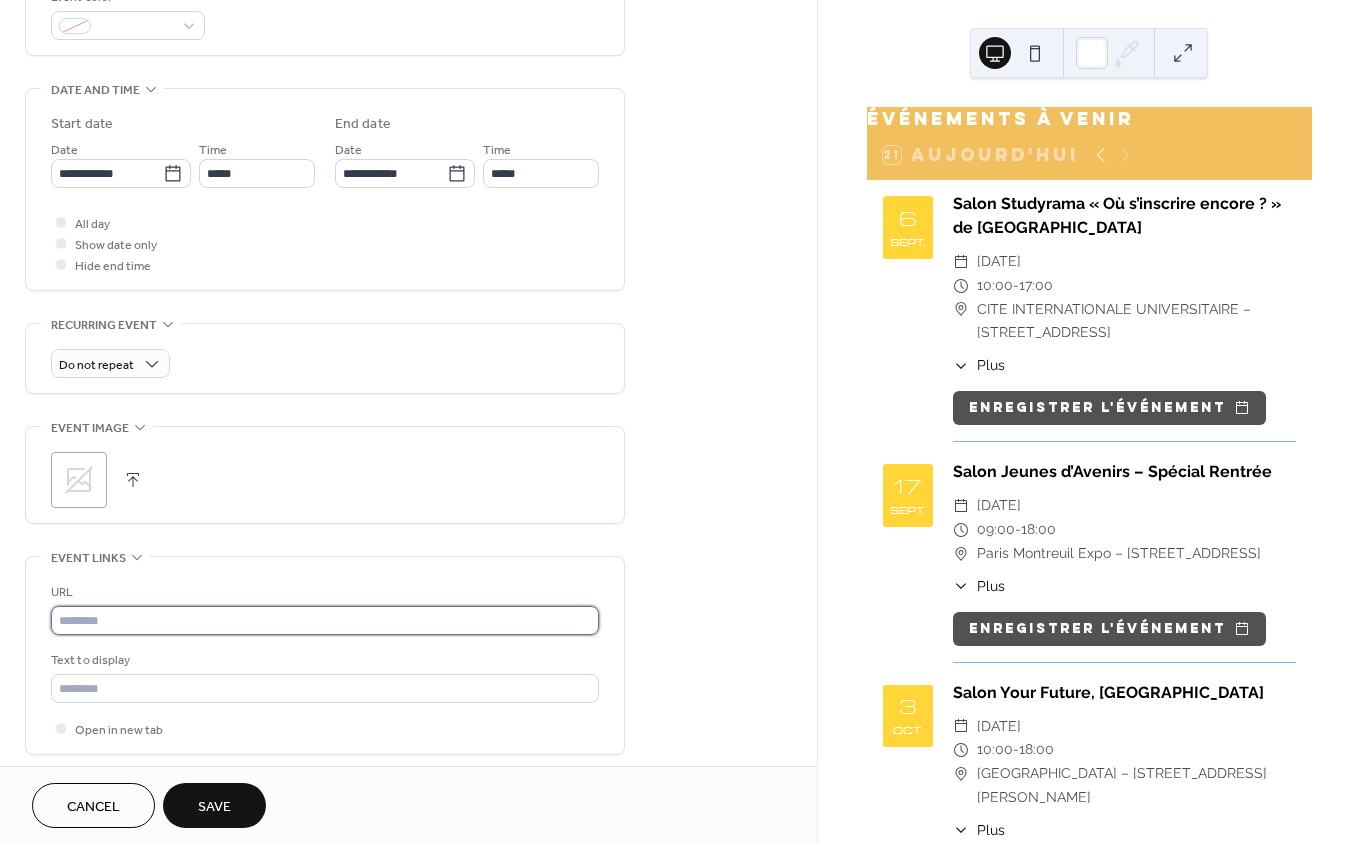 click at bounding box center (325, 620) 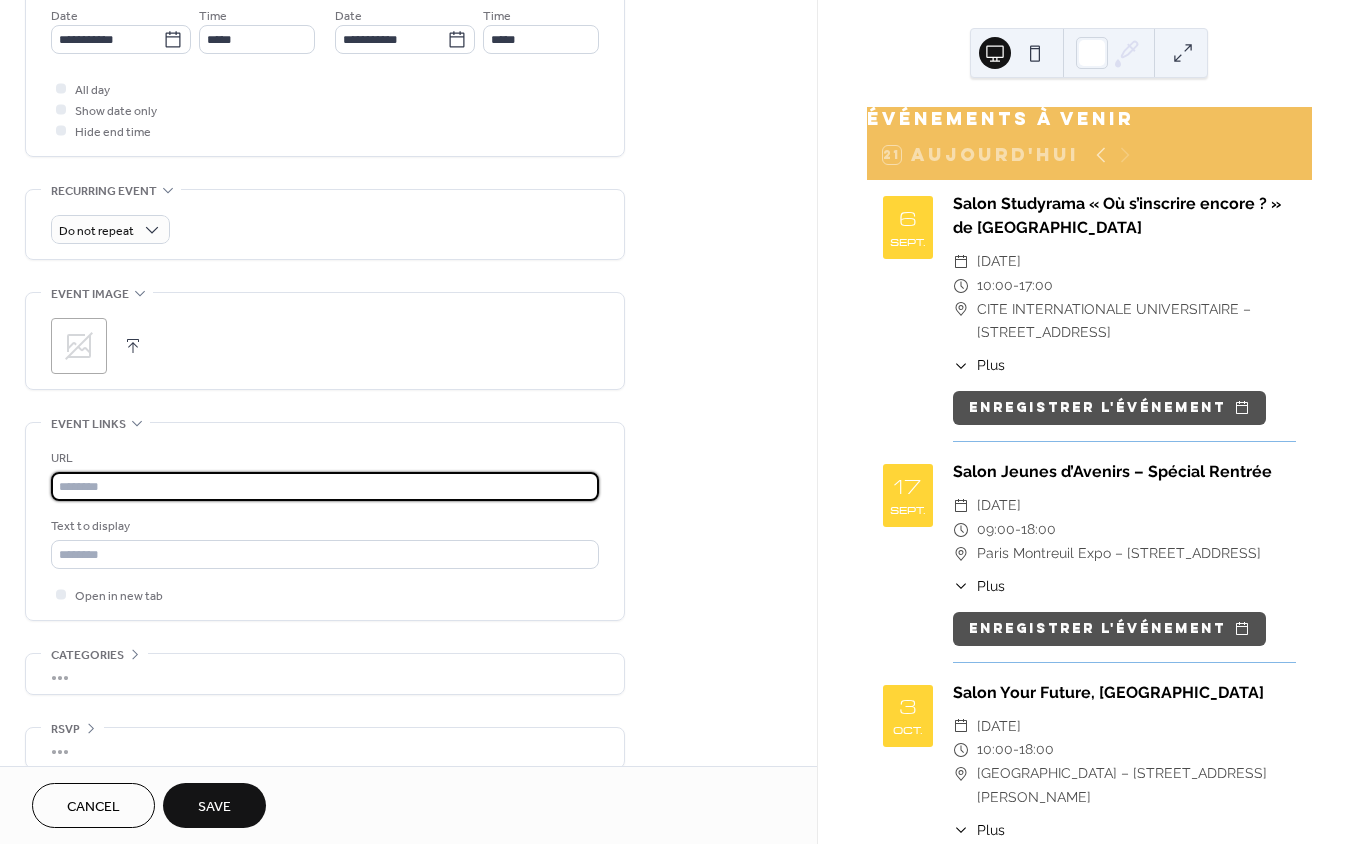scroll, scrollTop: 694, scrollLeft: 0, axis: vertical 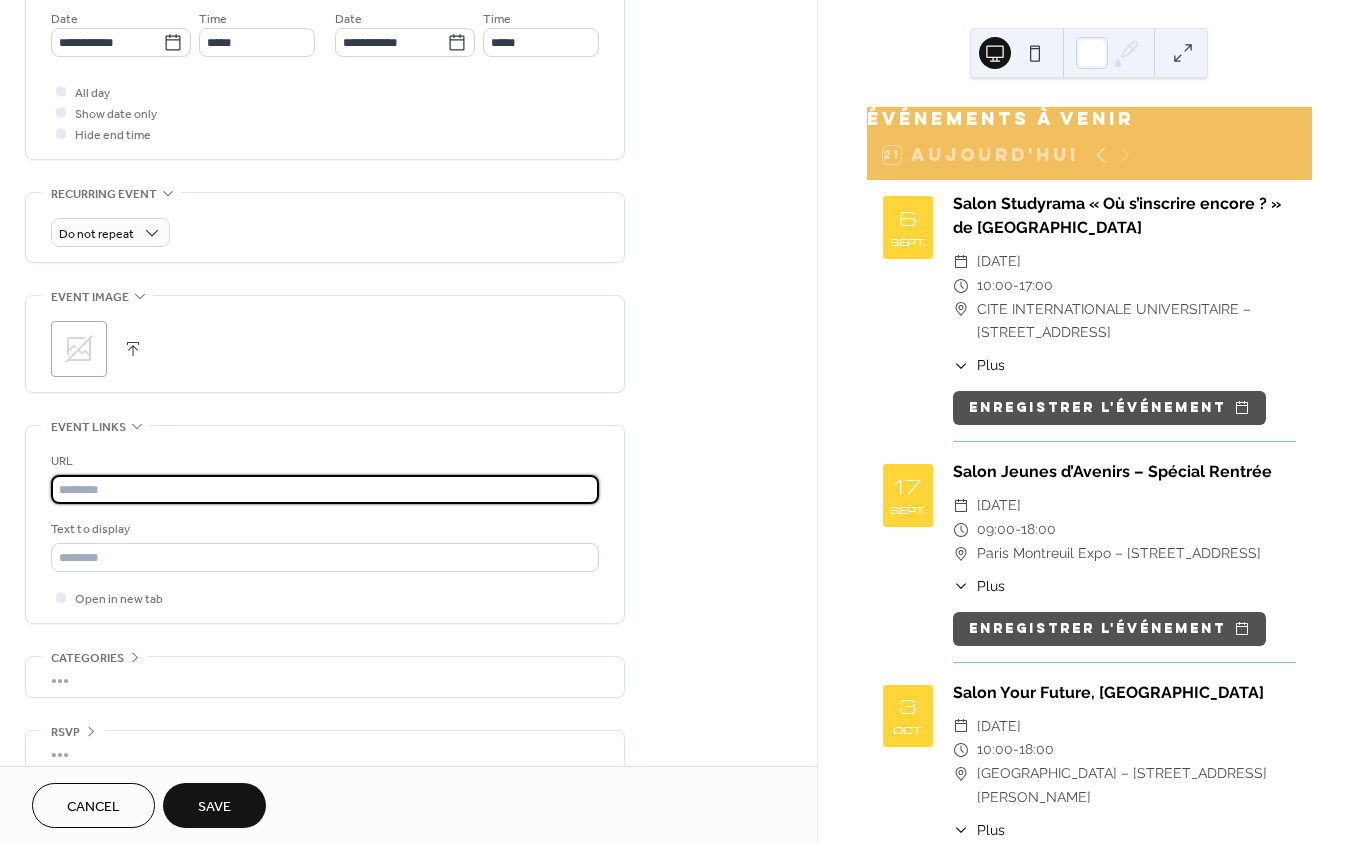 paste on "**********" 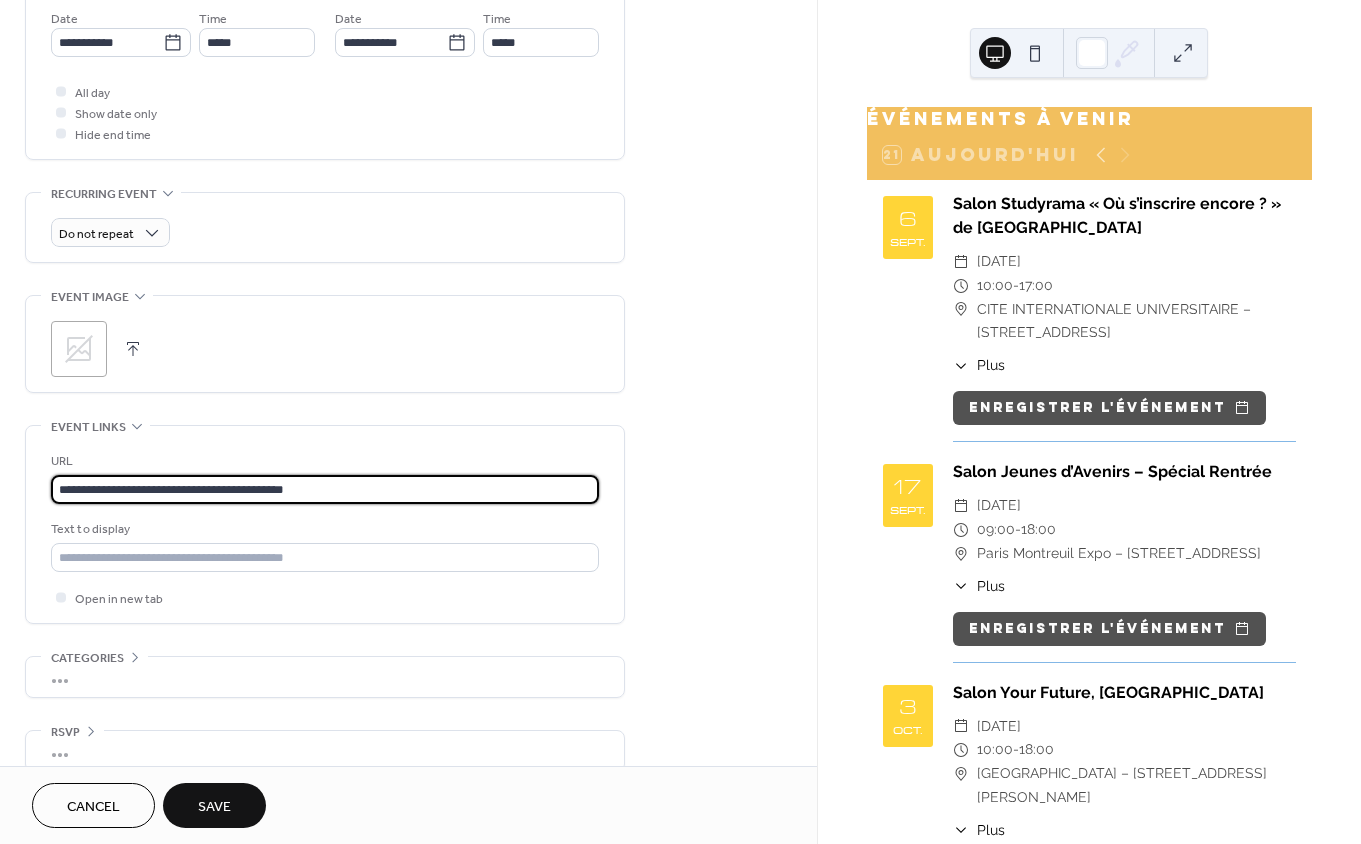 type on "**********" 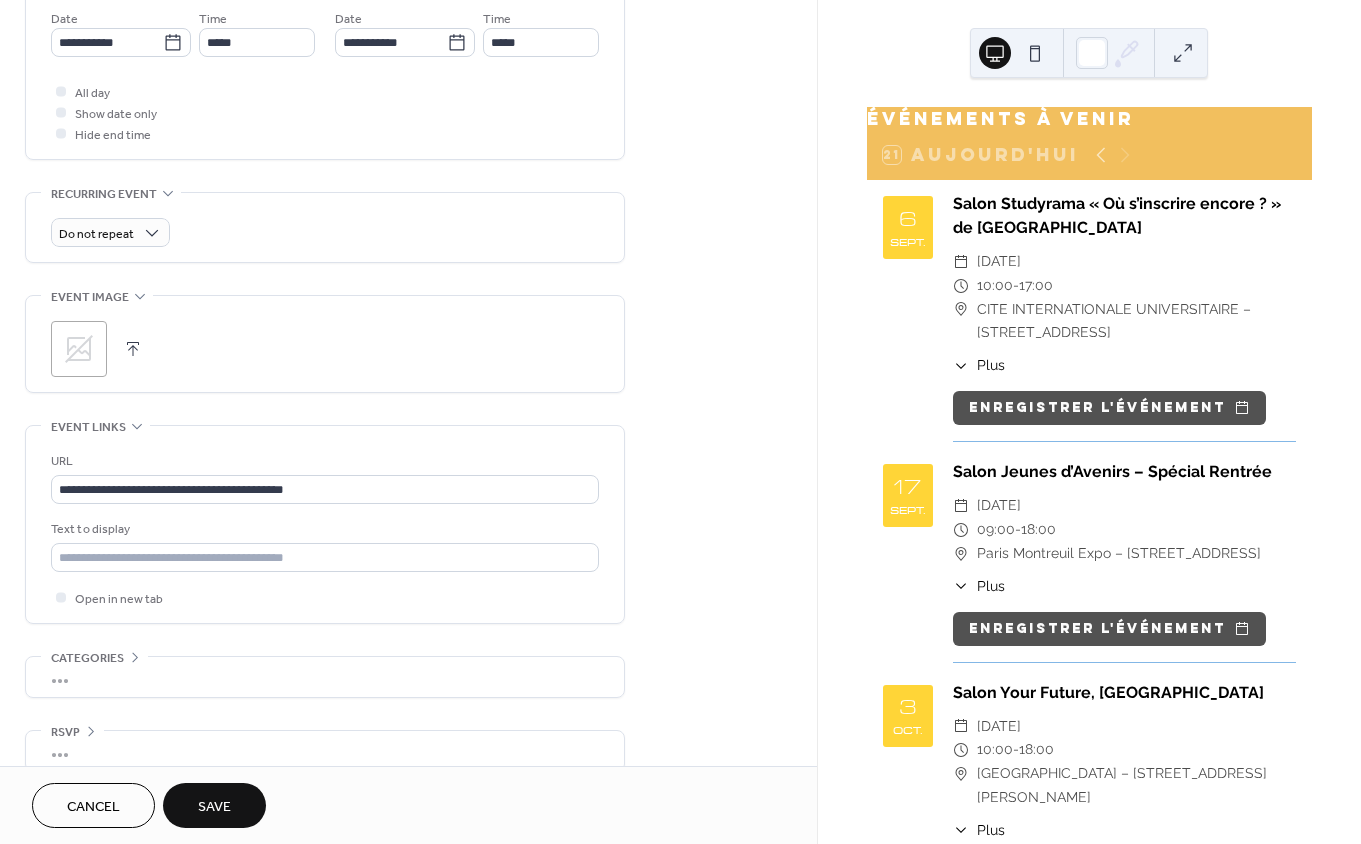 click on "Open in new tab" at bounding box center (325, 597) 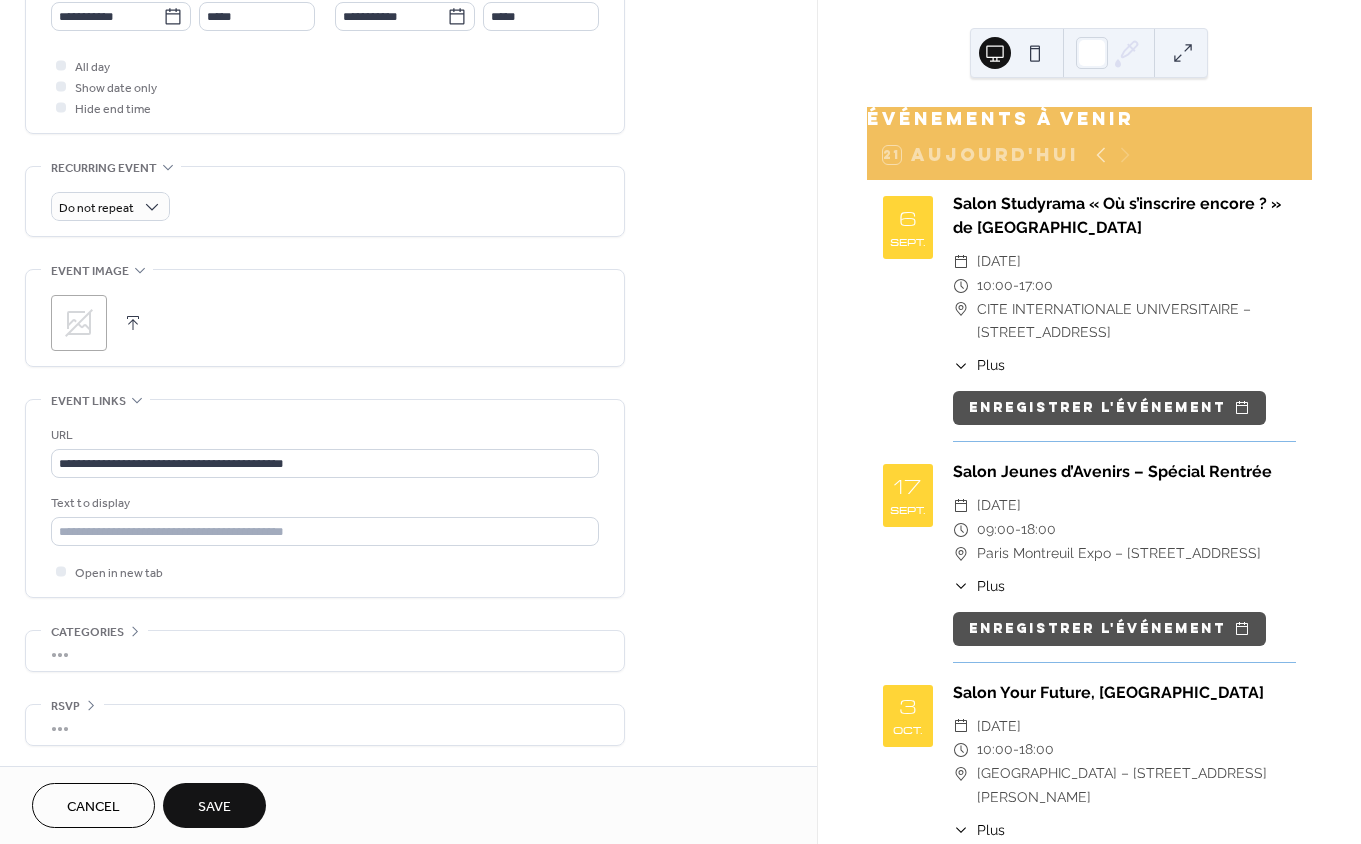 click on "Save" at bounding box center (214, 807) 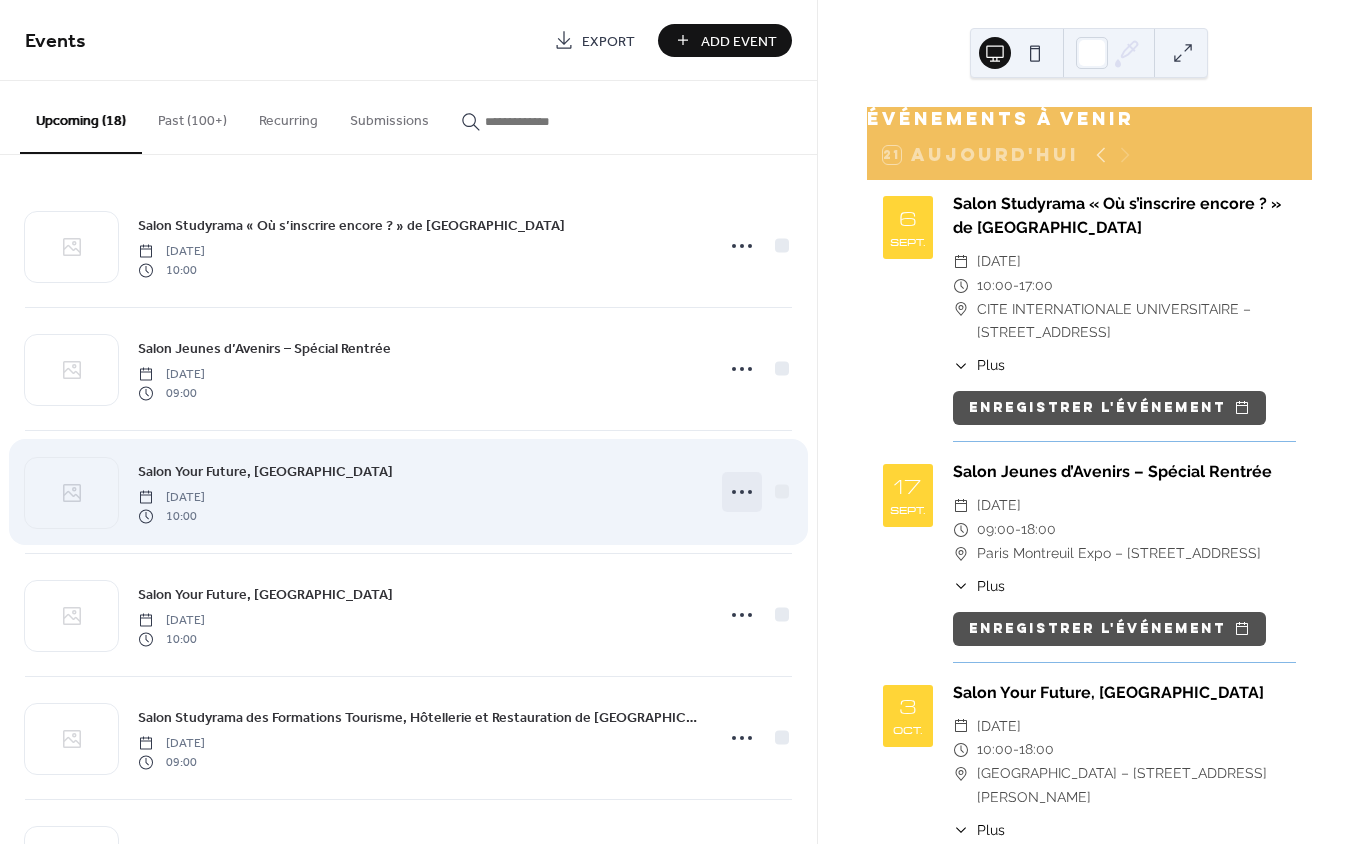 click 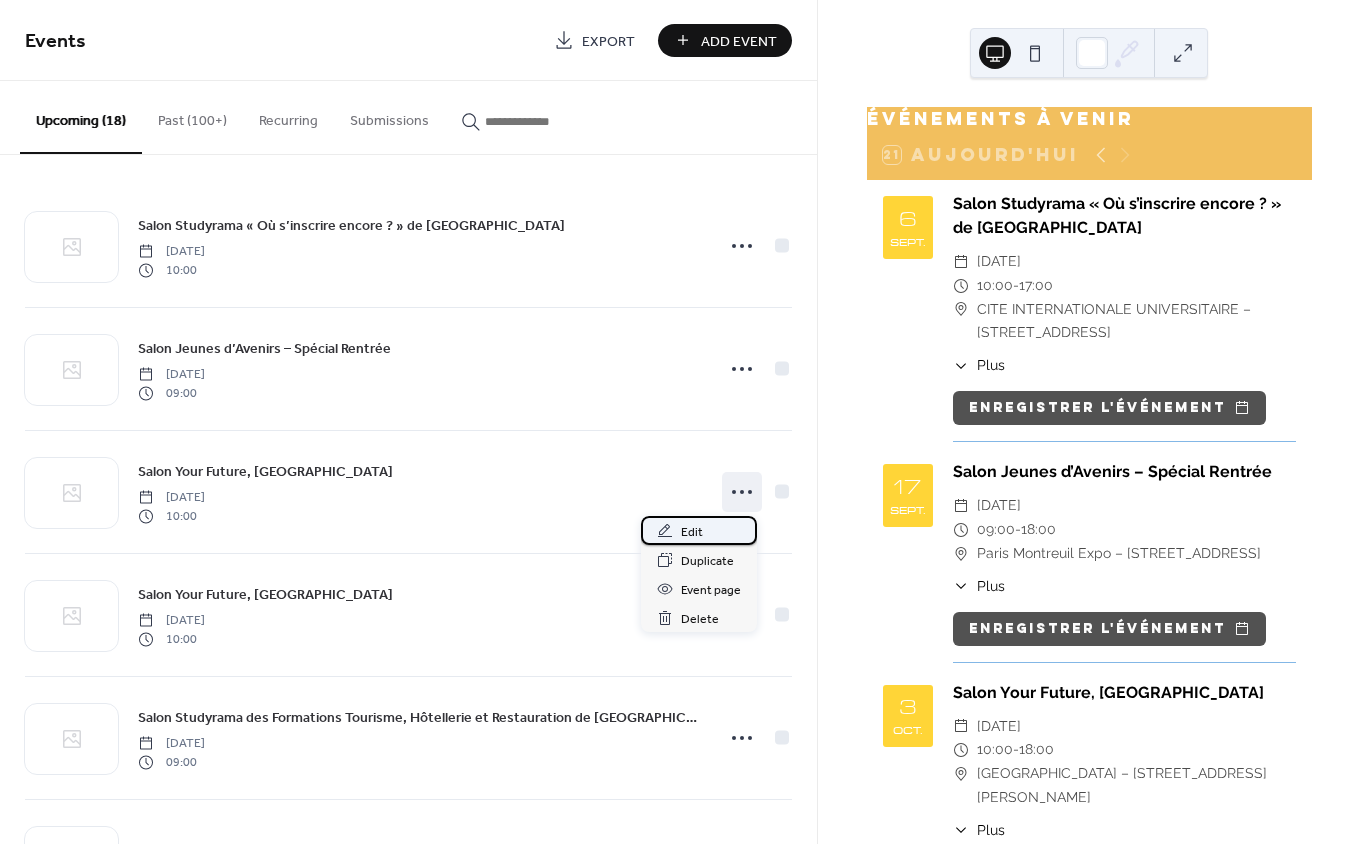 click on "Edit" at bounding box center (699, 530) 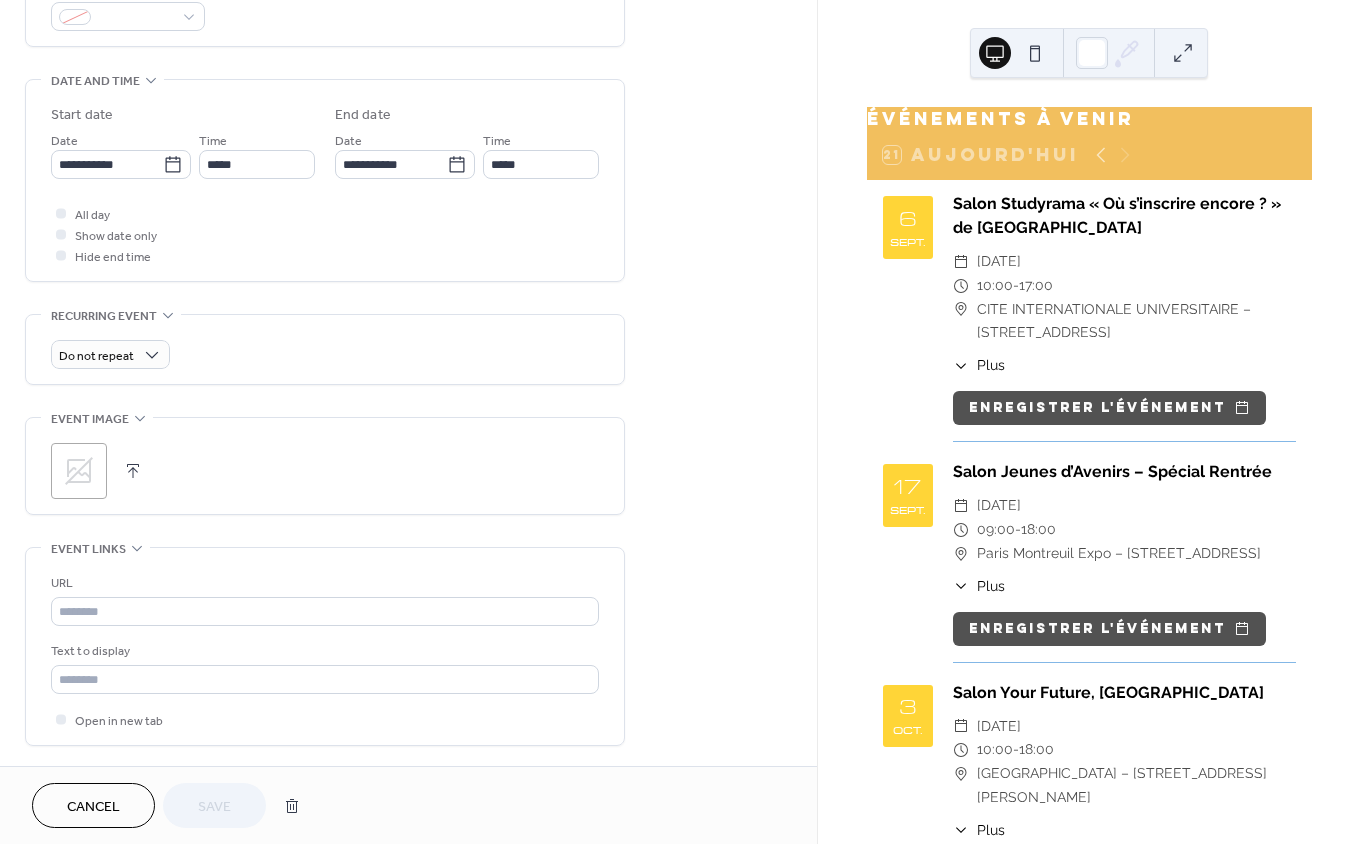 scroll, scrollTop: 720, scrollLeft: 0, axis: vertical 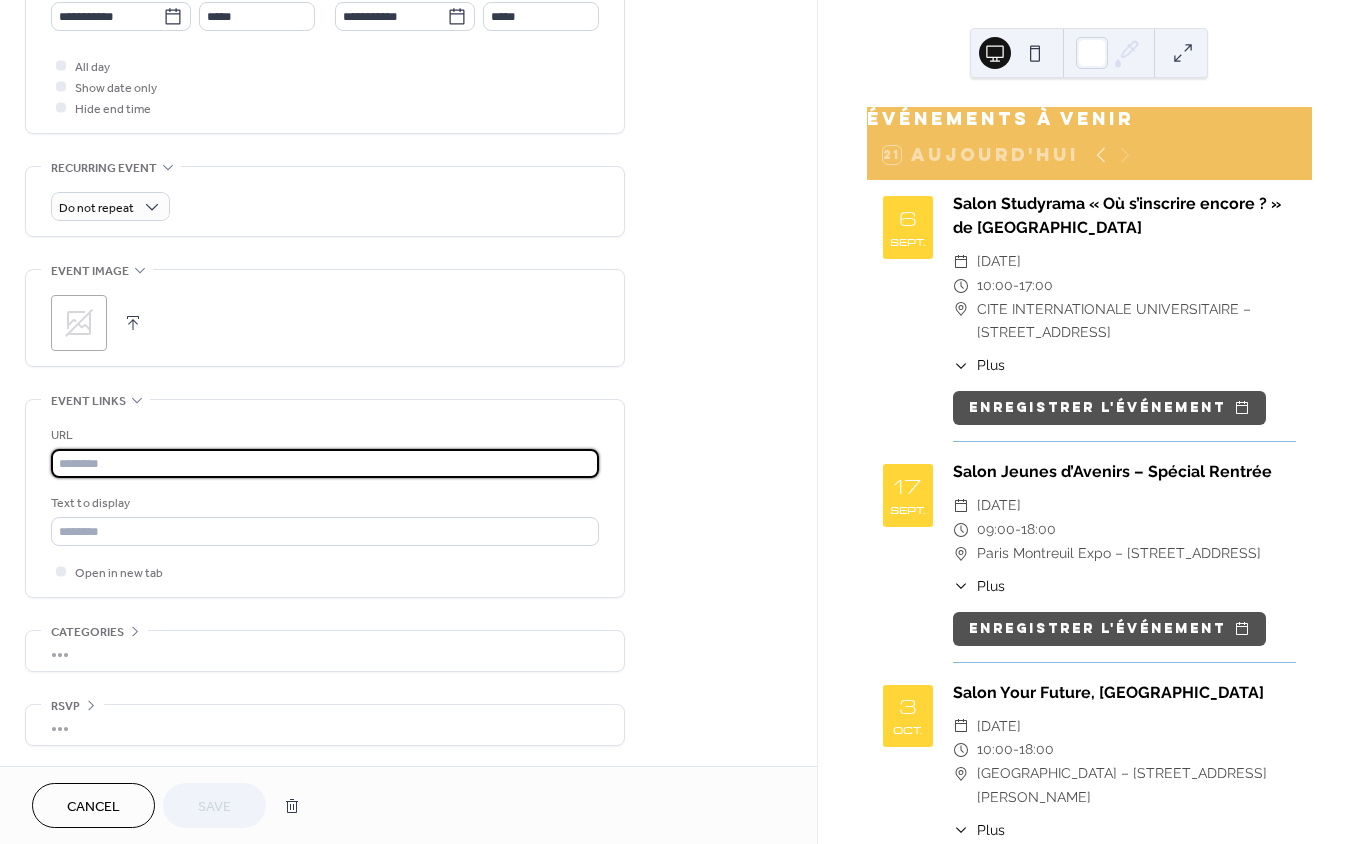 click at bounding box center (325, 463) 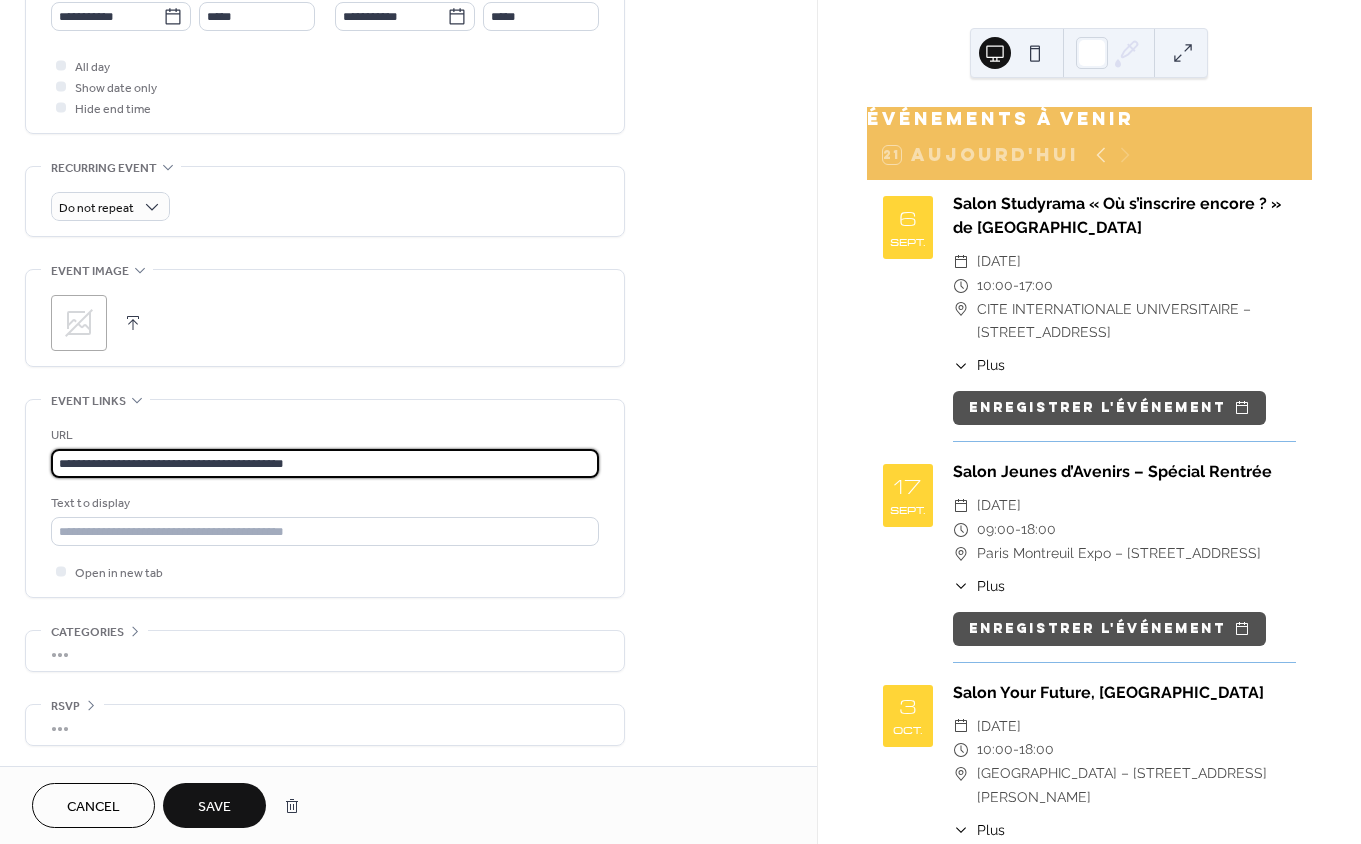 type on "**********" 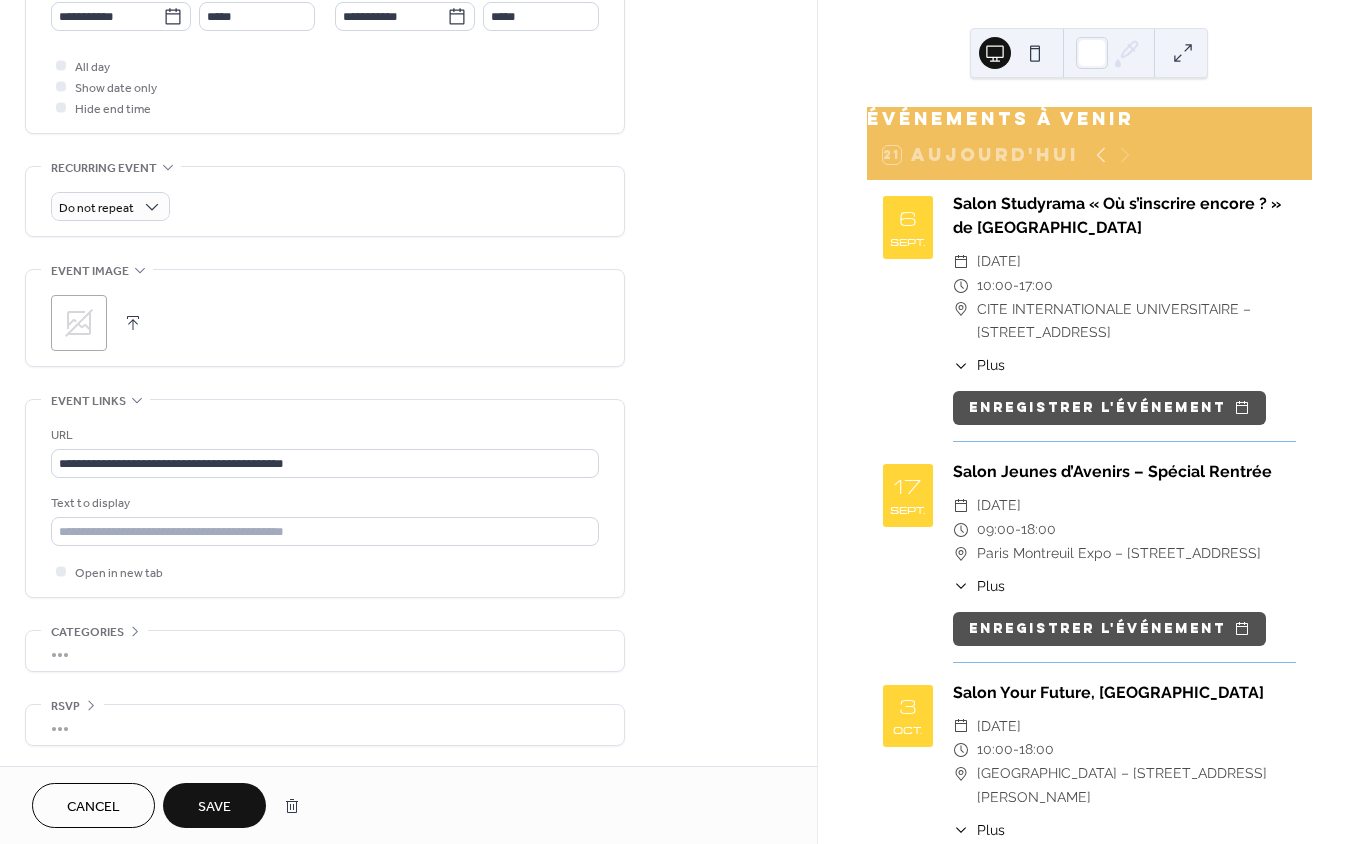 click on "Save" at bounding box center [214, 805] 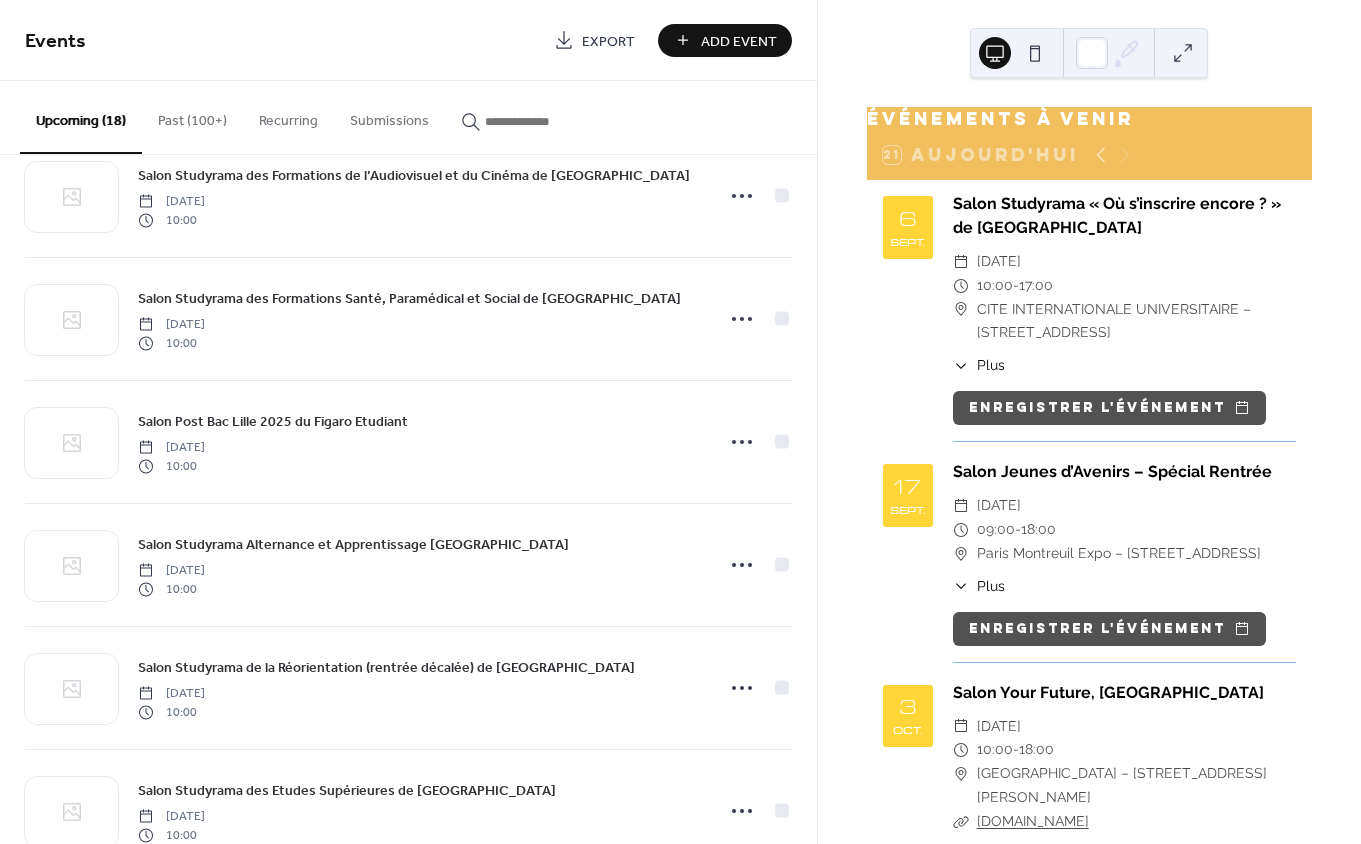 scroll, scrollTop: 1584, scrollLeft: 0, axis: vertical 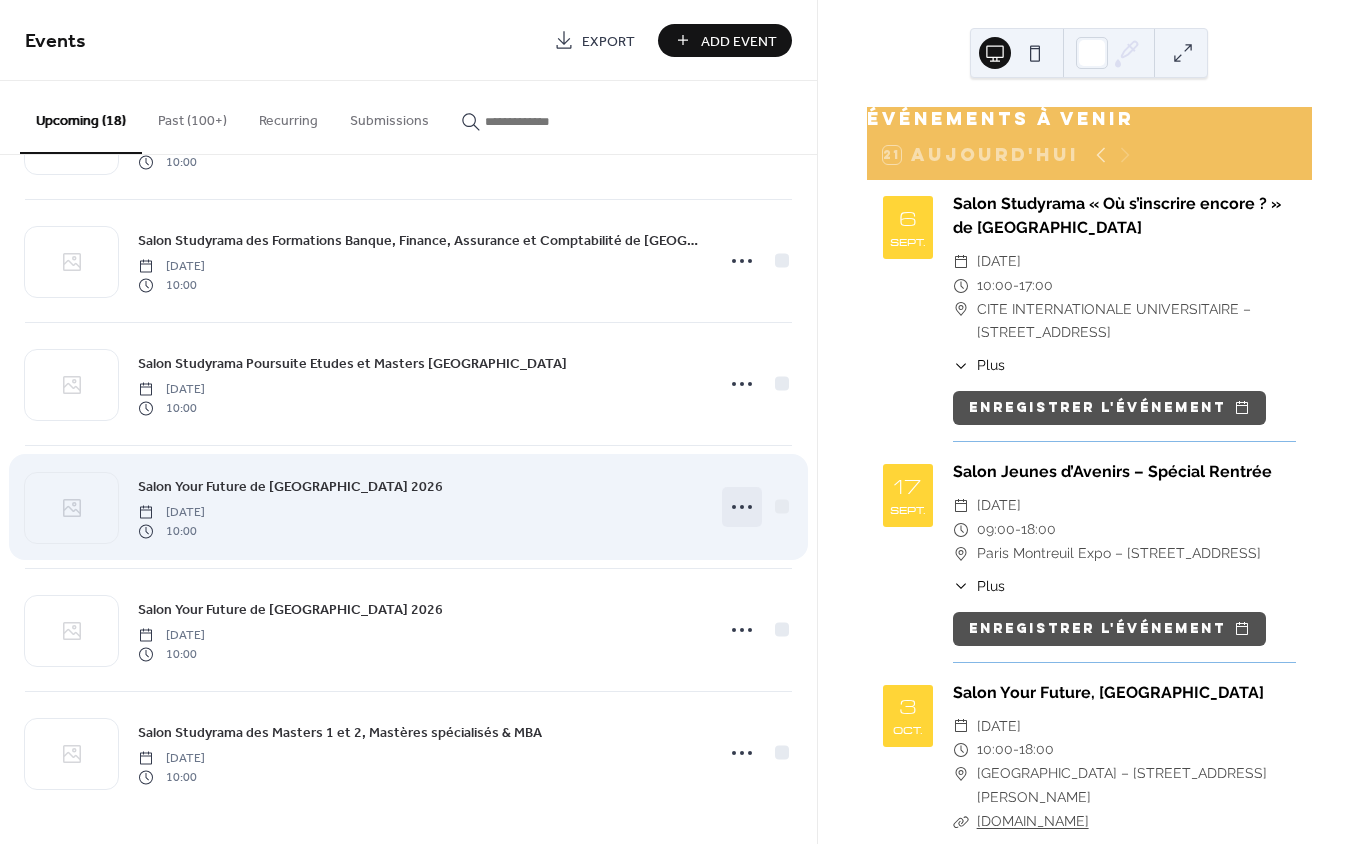 click 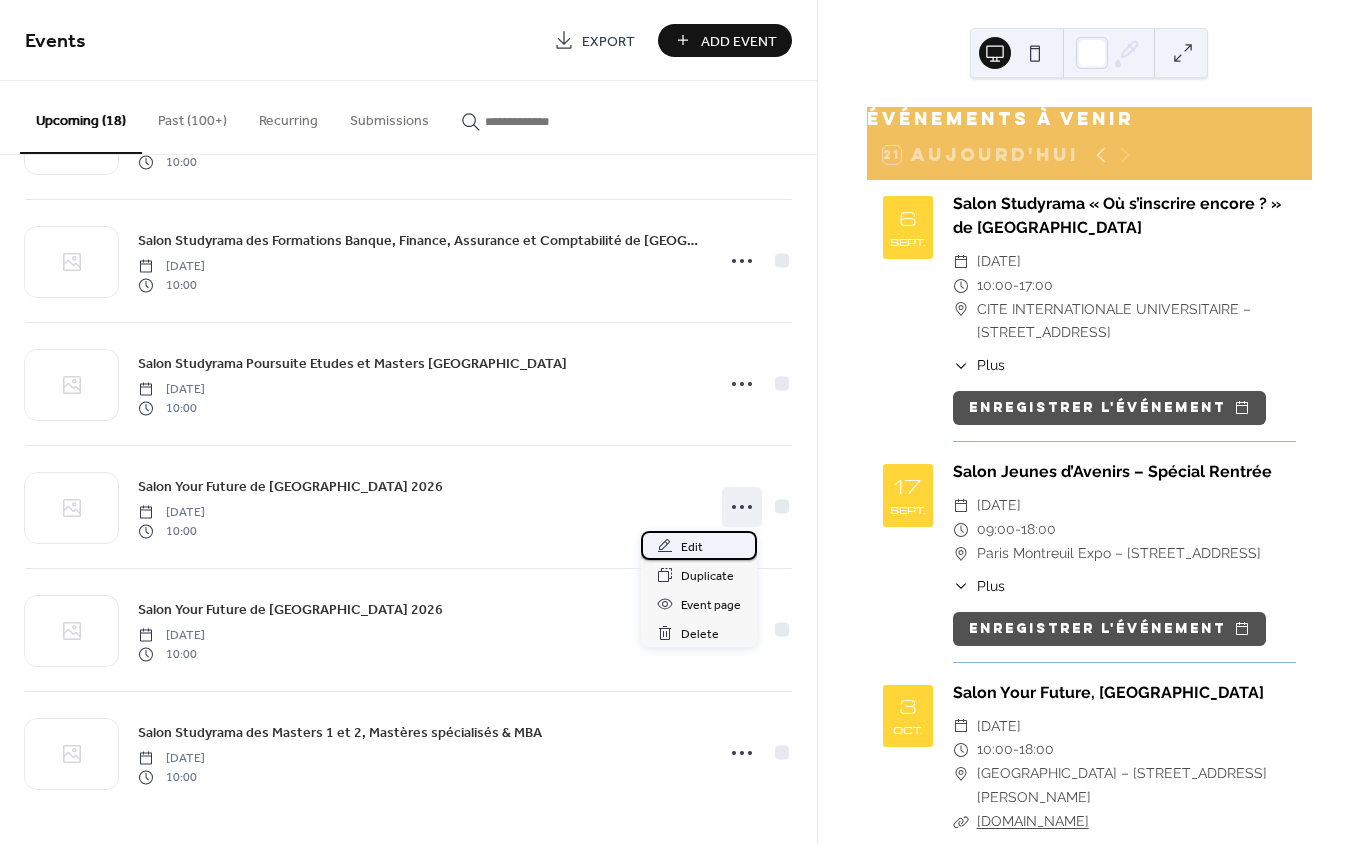 click on "Edit" at bounding box center (699, 545) 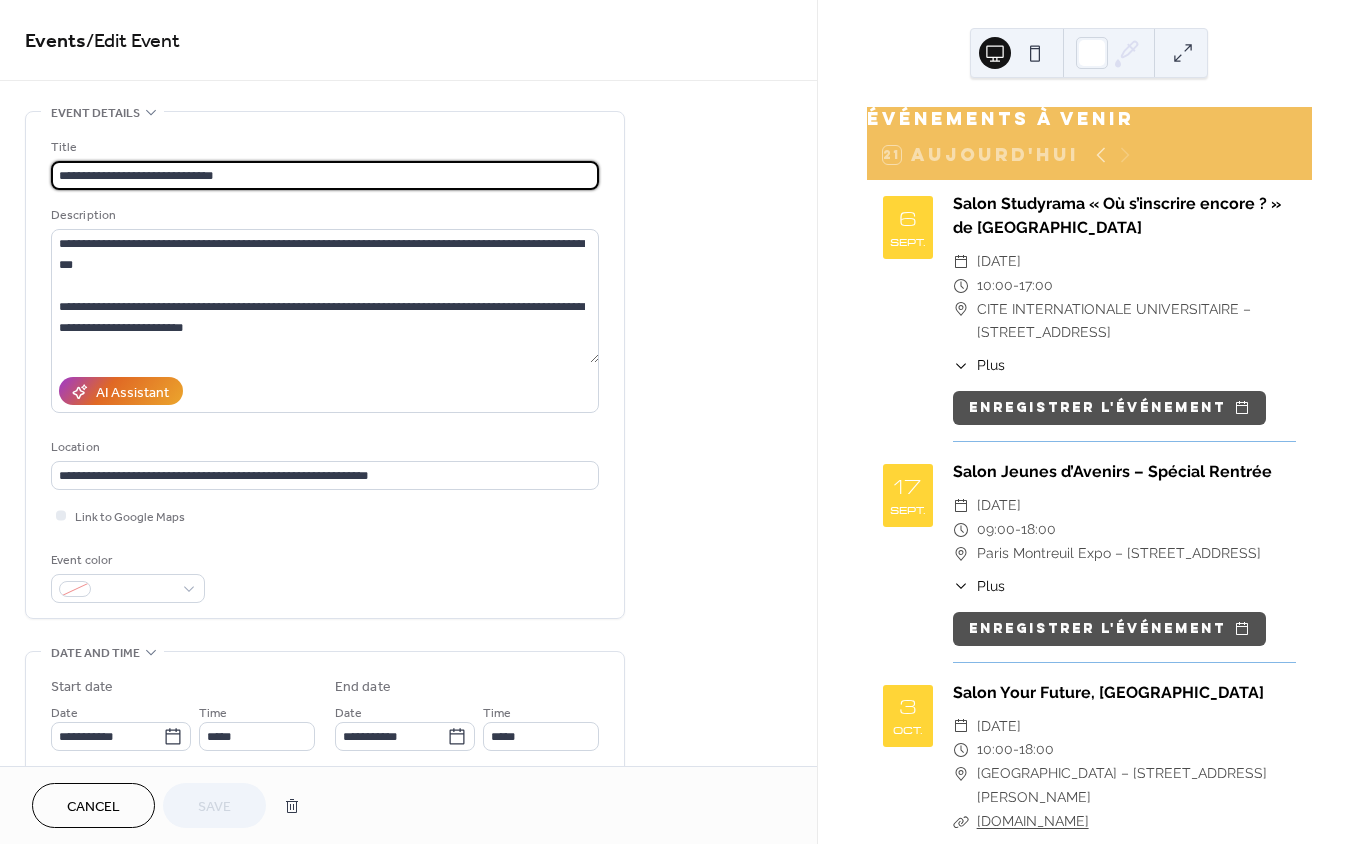 scroll, scrollTop: 1, scrollLeft: 0, axis: vertical 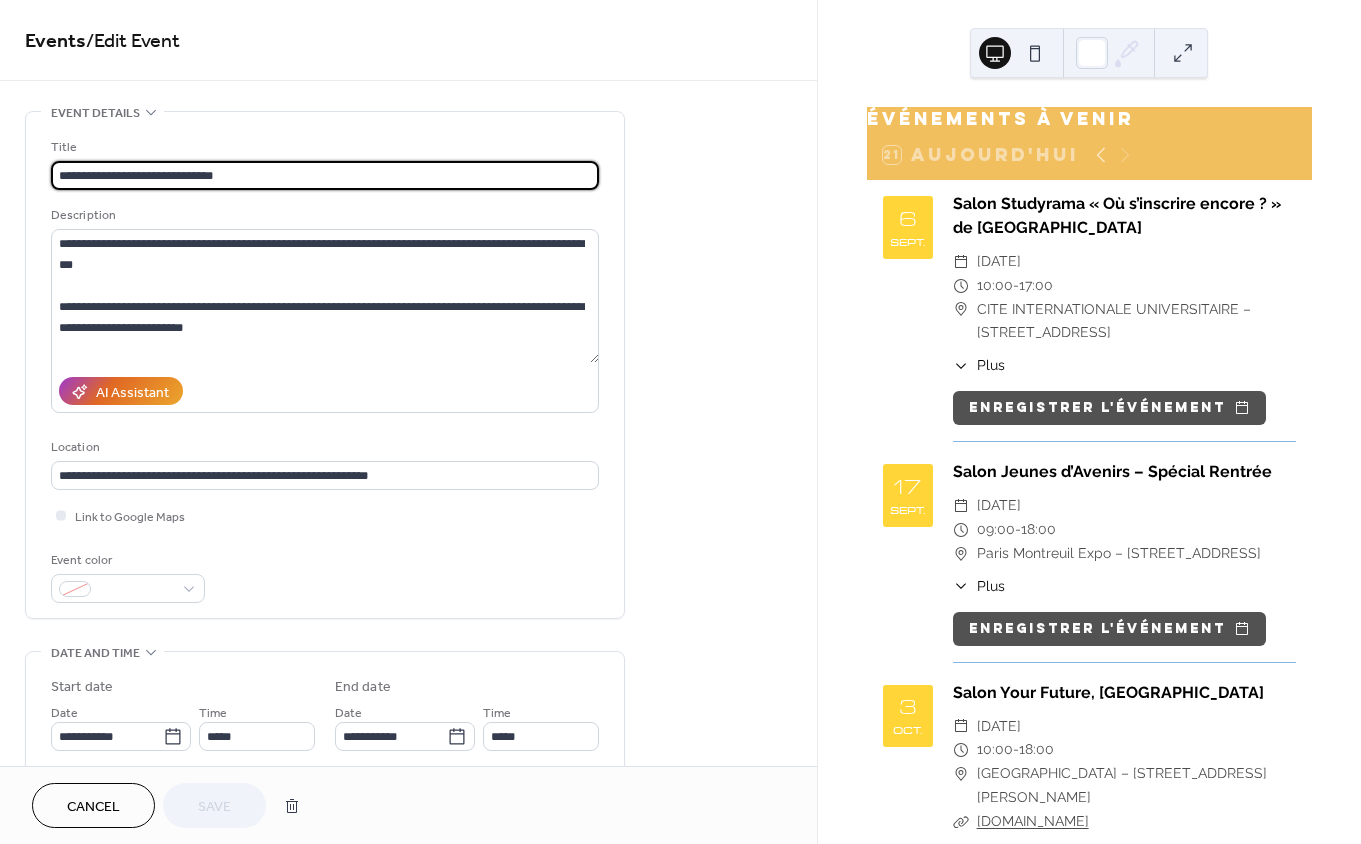 drag, startPoint x: 267, startPoint y: 174, endPoint x: 153, endPoint y: 176, distance: 114.01754 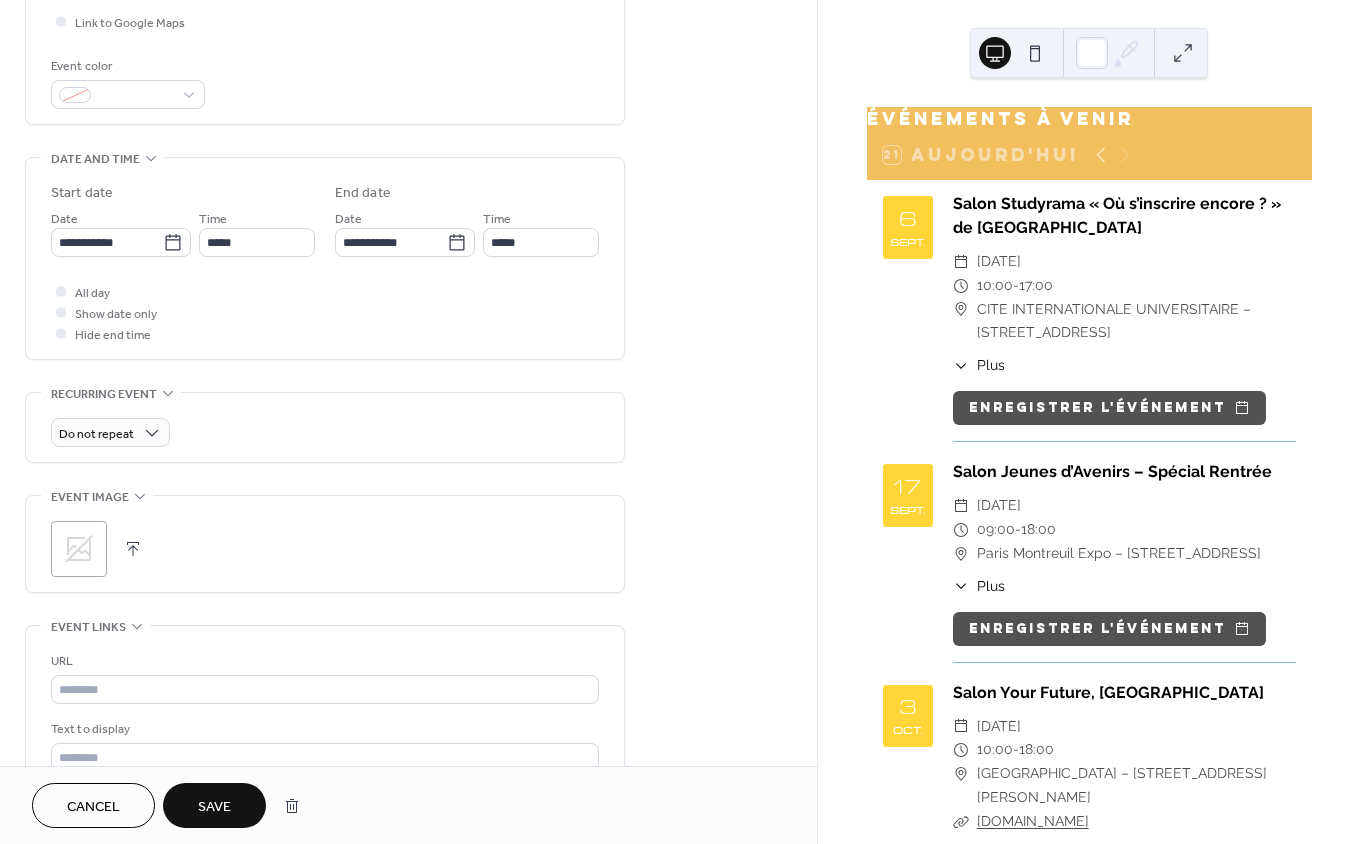 scroll, scrollTop: 633, scrollLeft: 0, axis: vertical 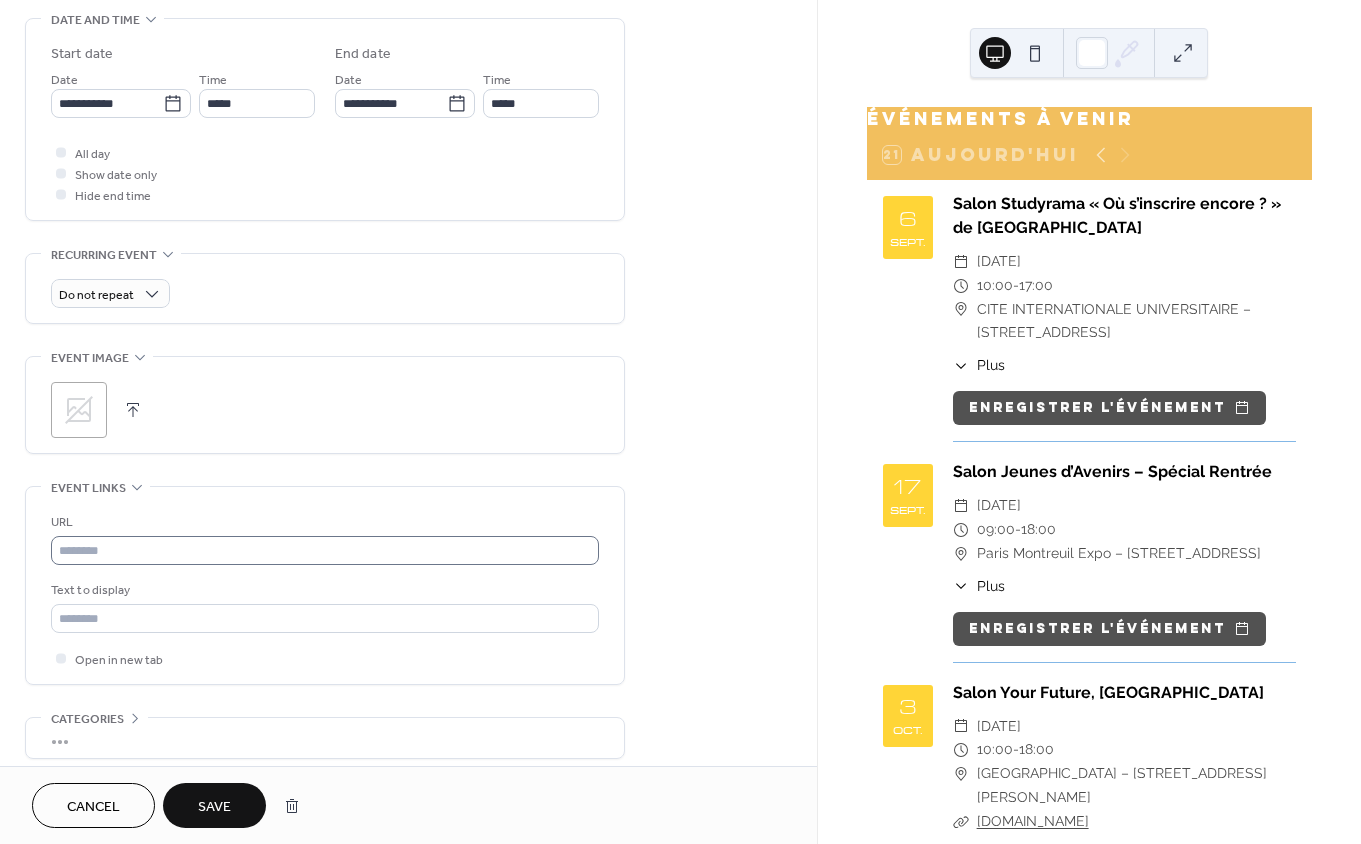 type on "**********" 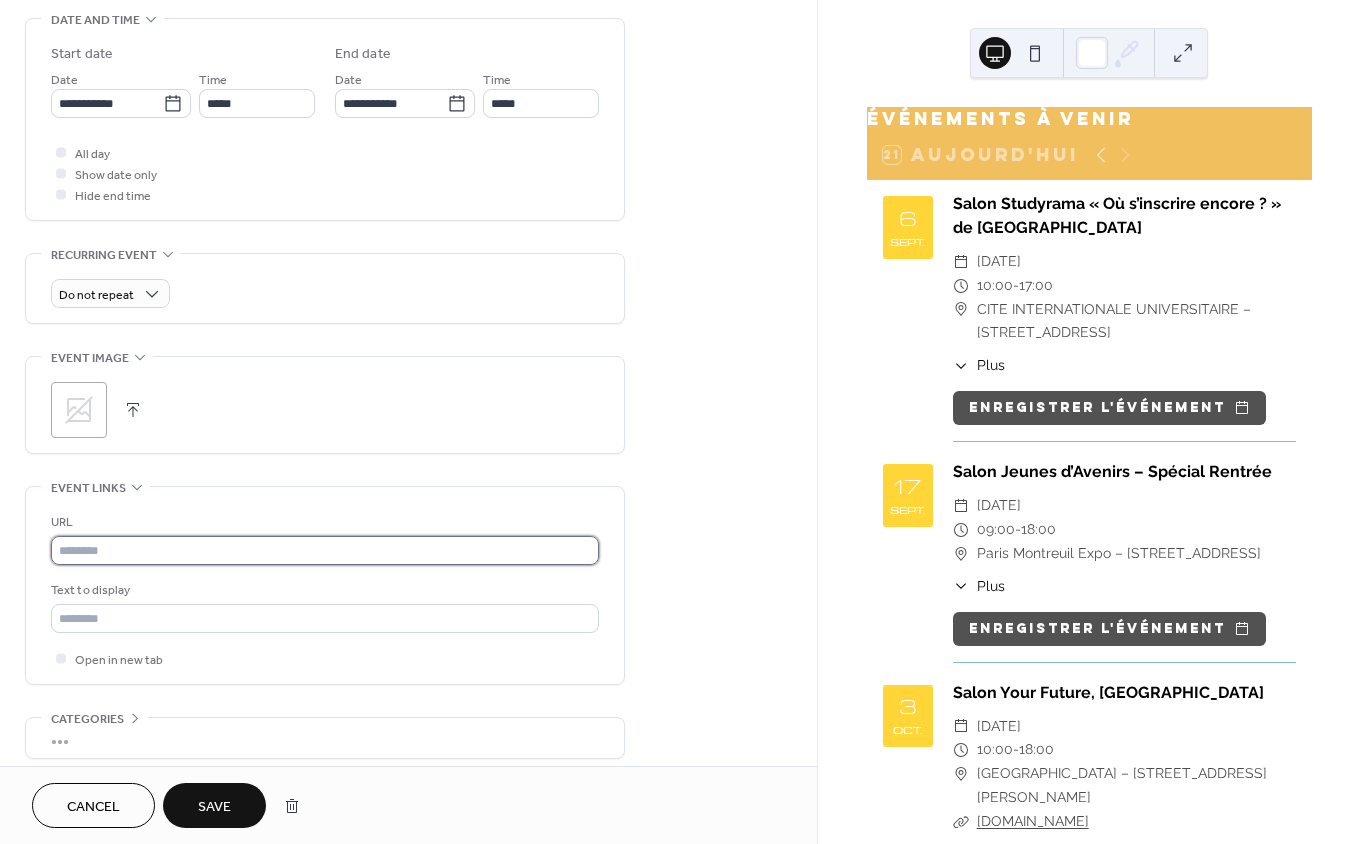 scroll, scrollTop: 0, scrollLeft: 0, axis: both 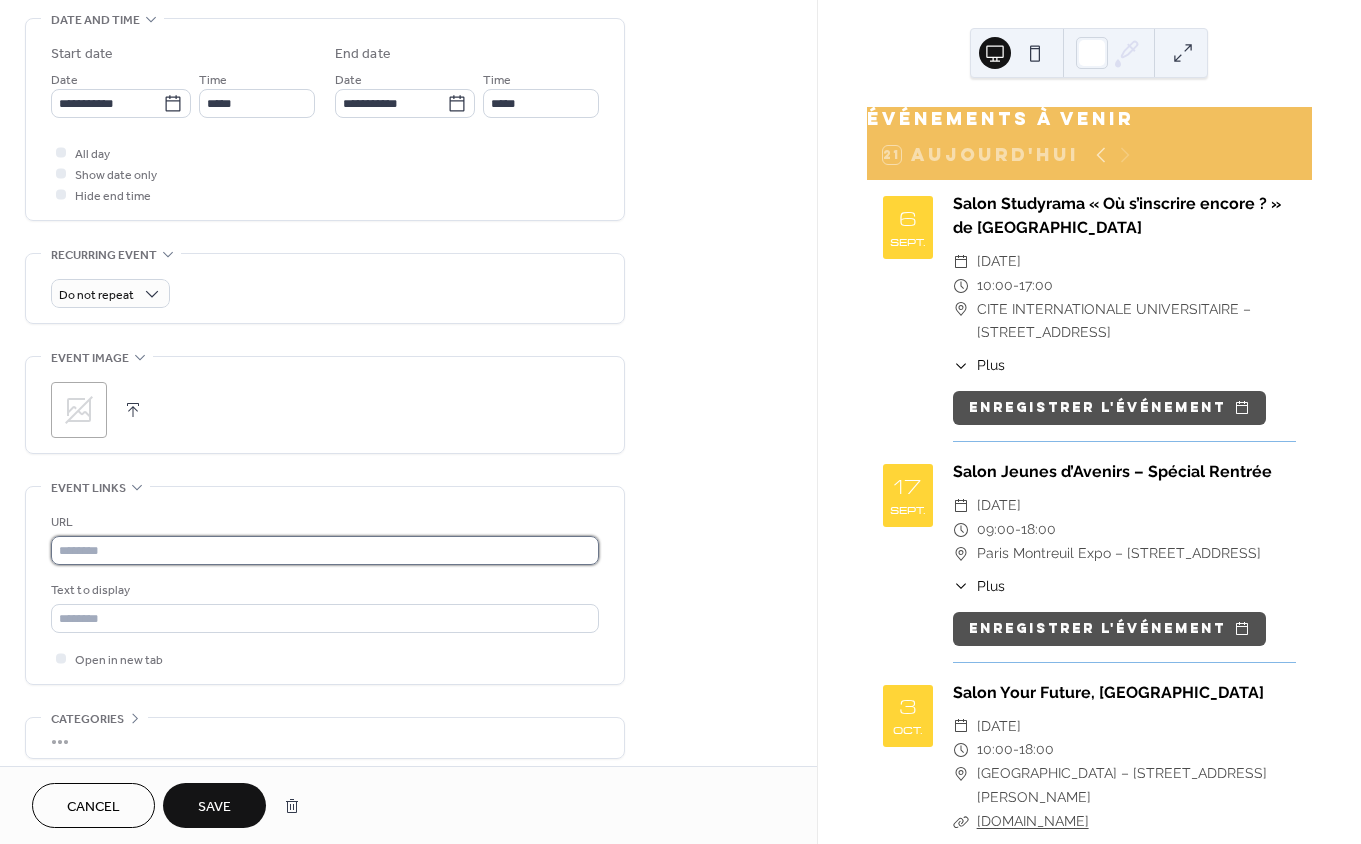 click at bounding box center (325, 550) 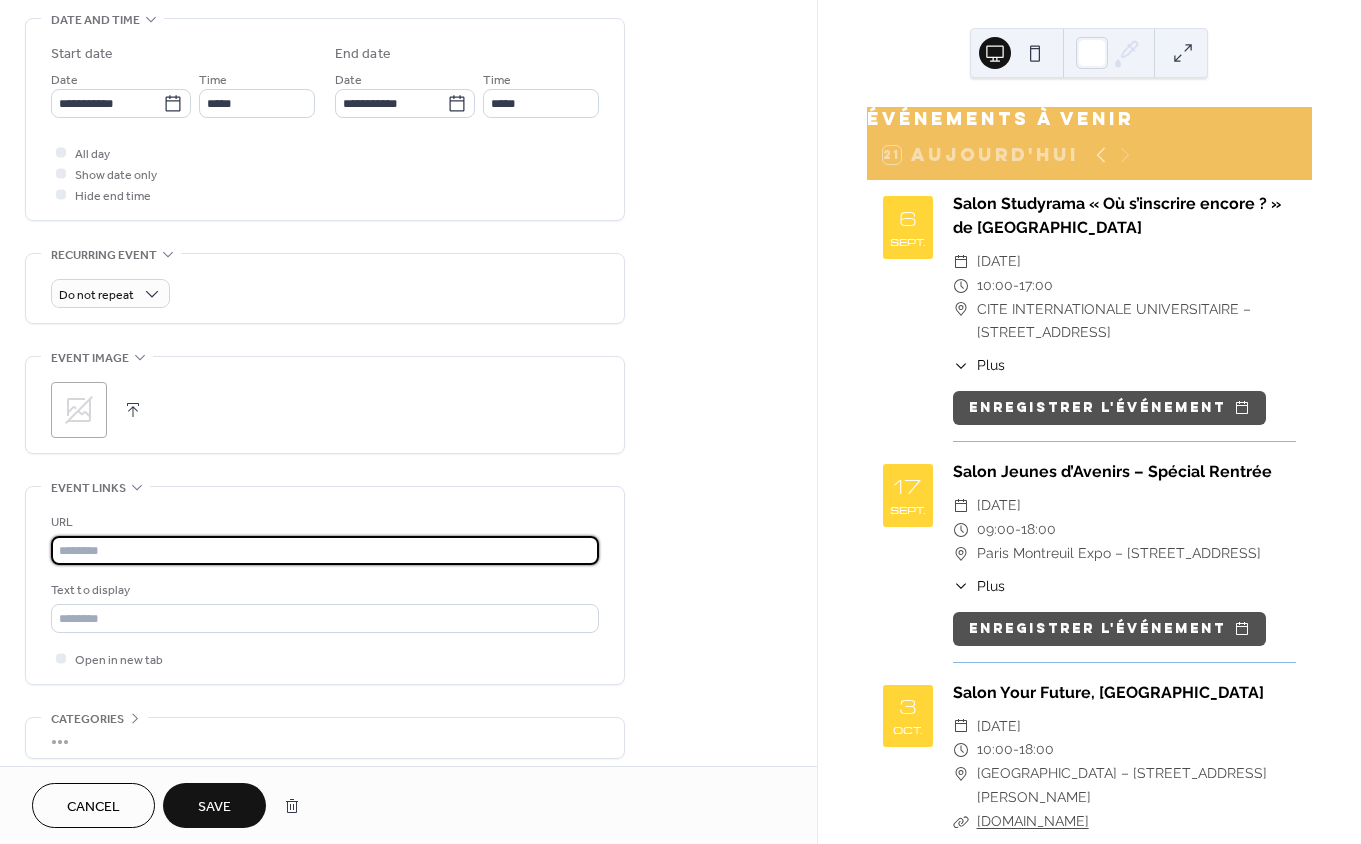paste on "**********" 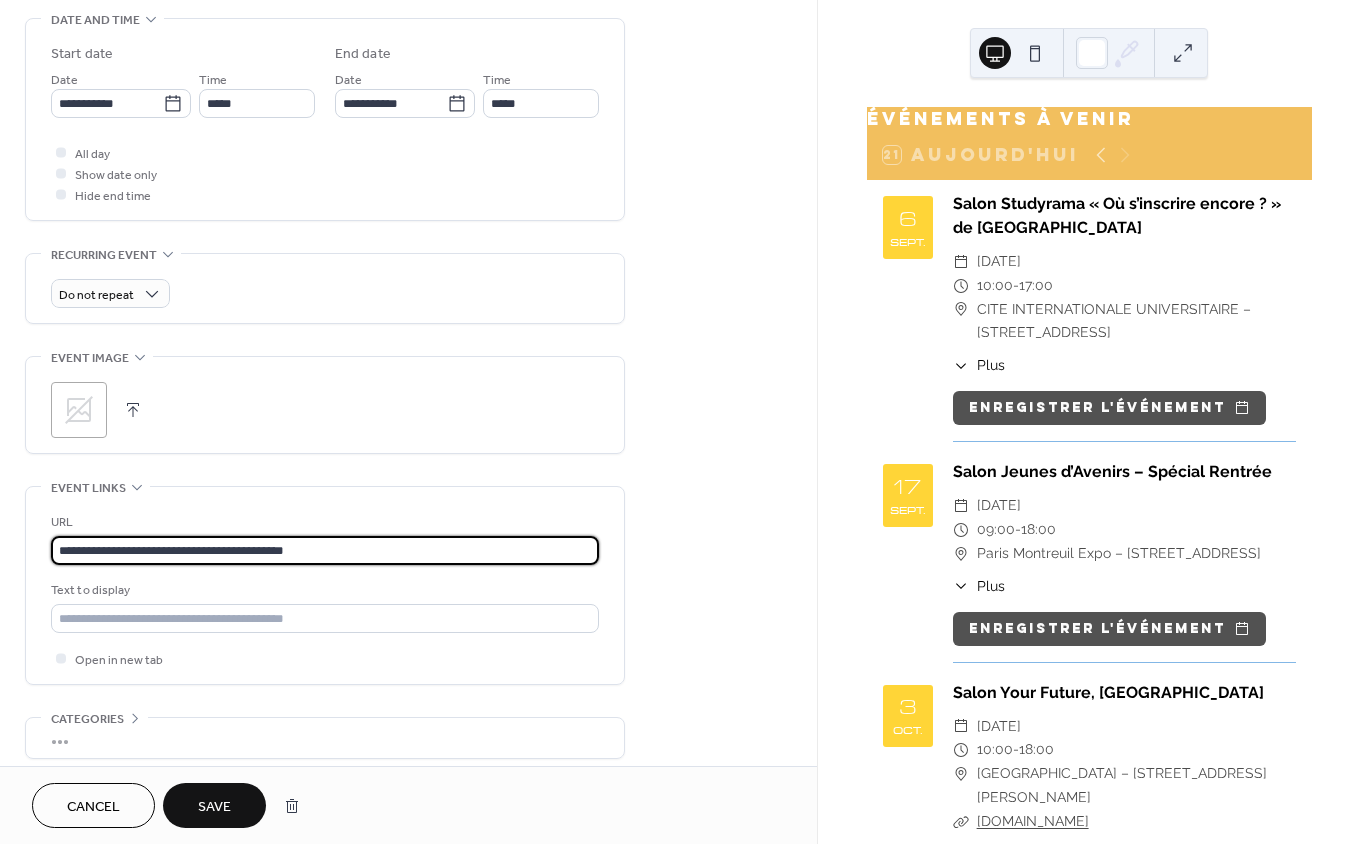 type on "**********" 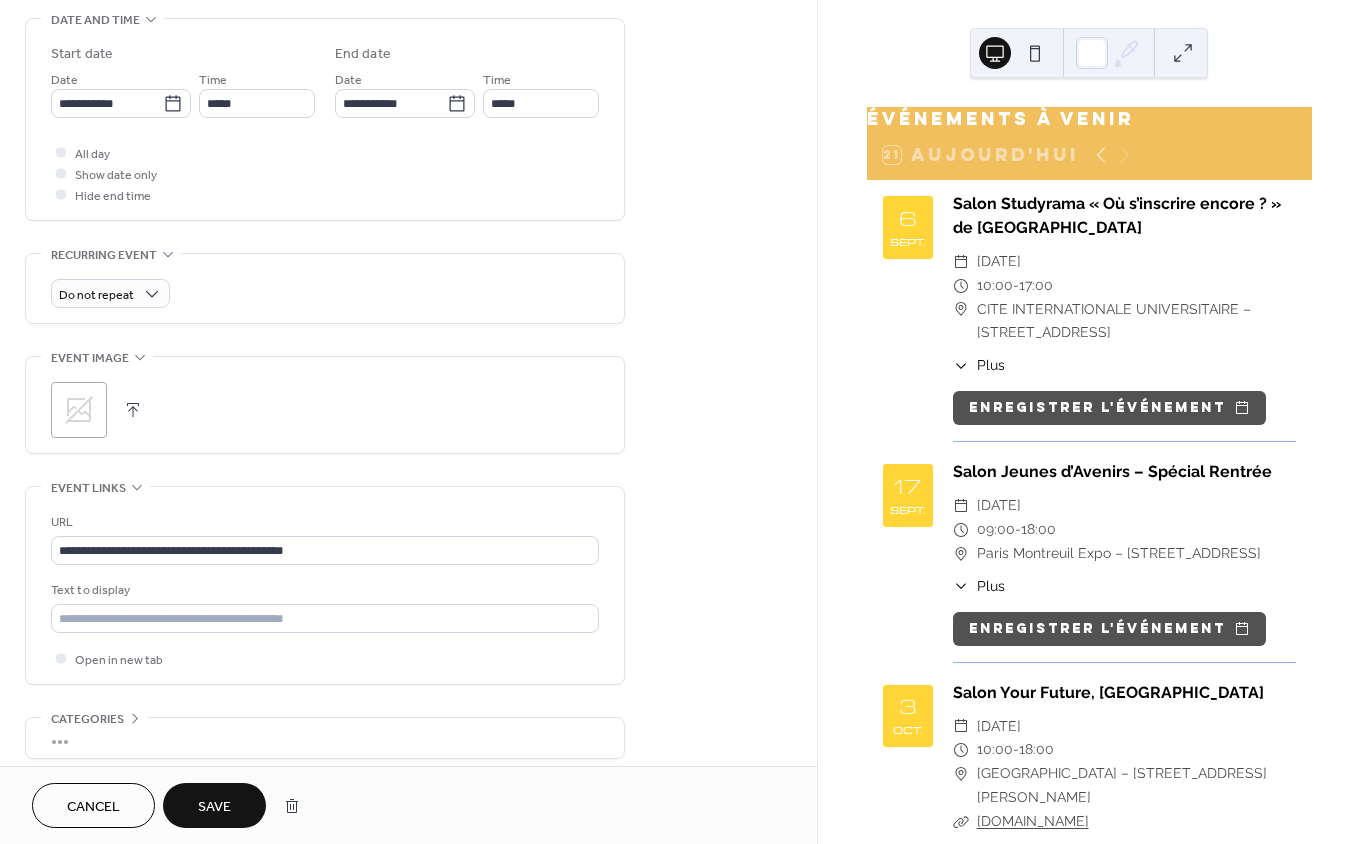 click on "Save" at bounding box center [214, 805] 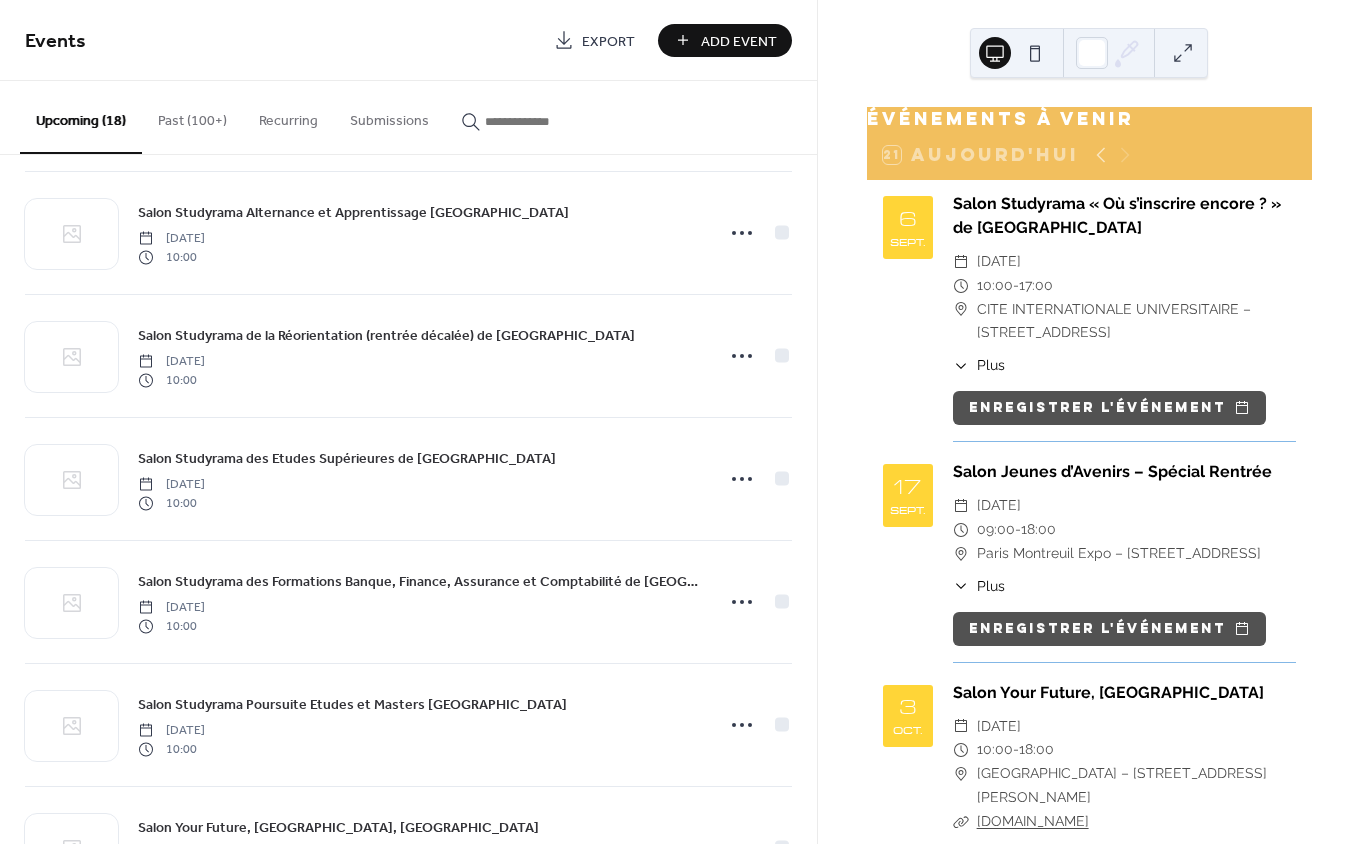 scroll, scrollTop: 1584, scrollLeft: 0, axis: vertical 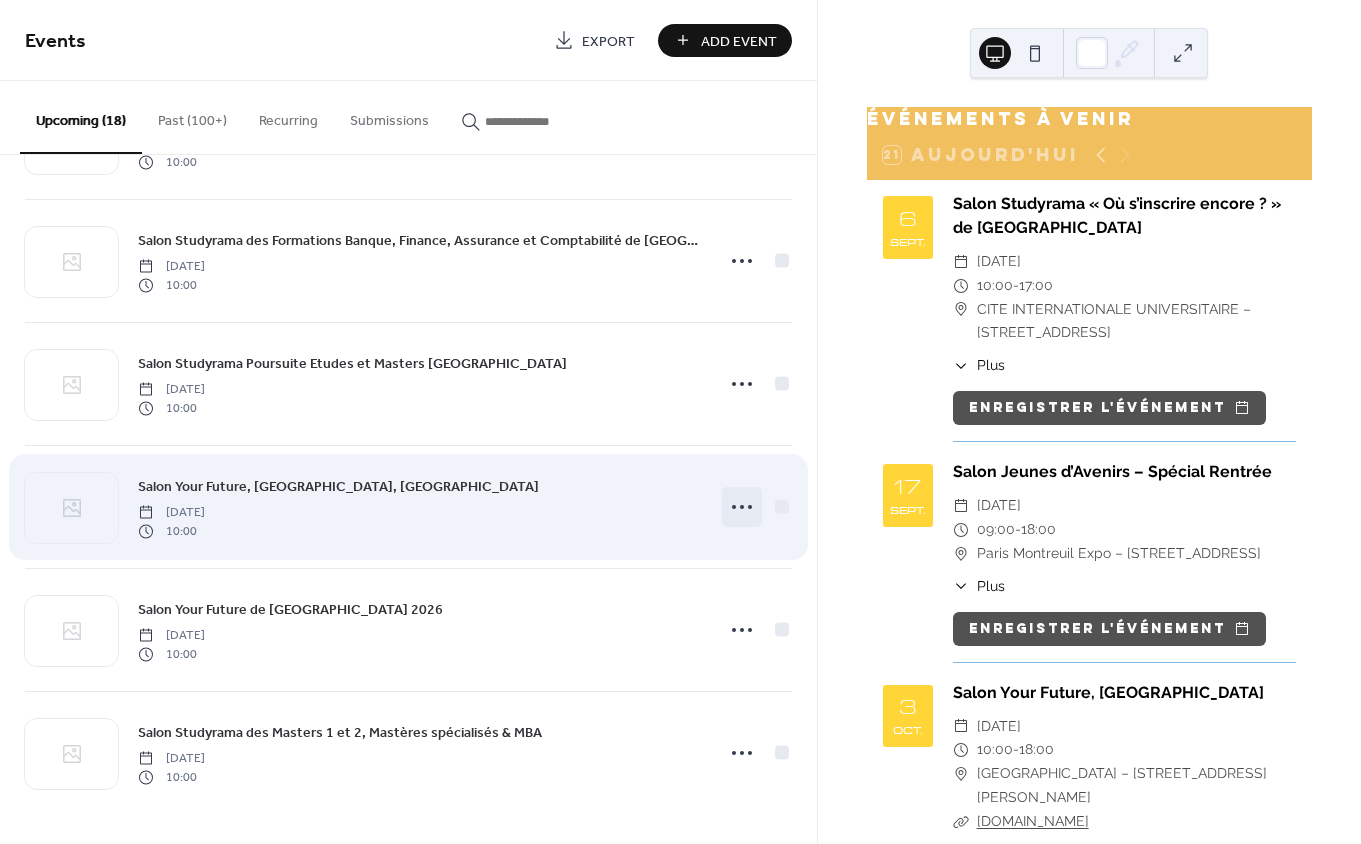 click 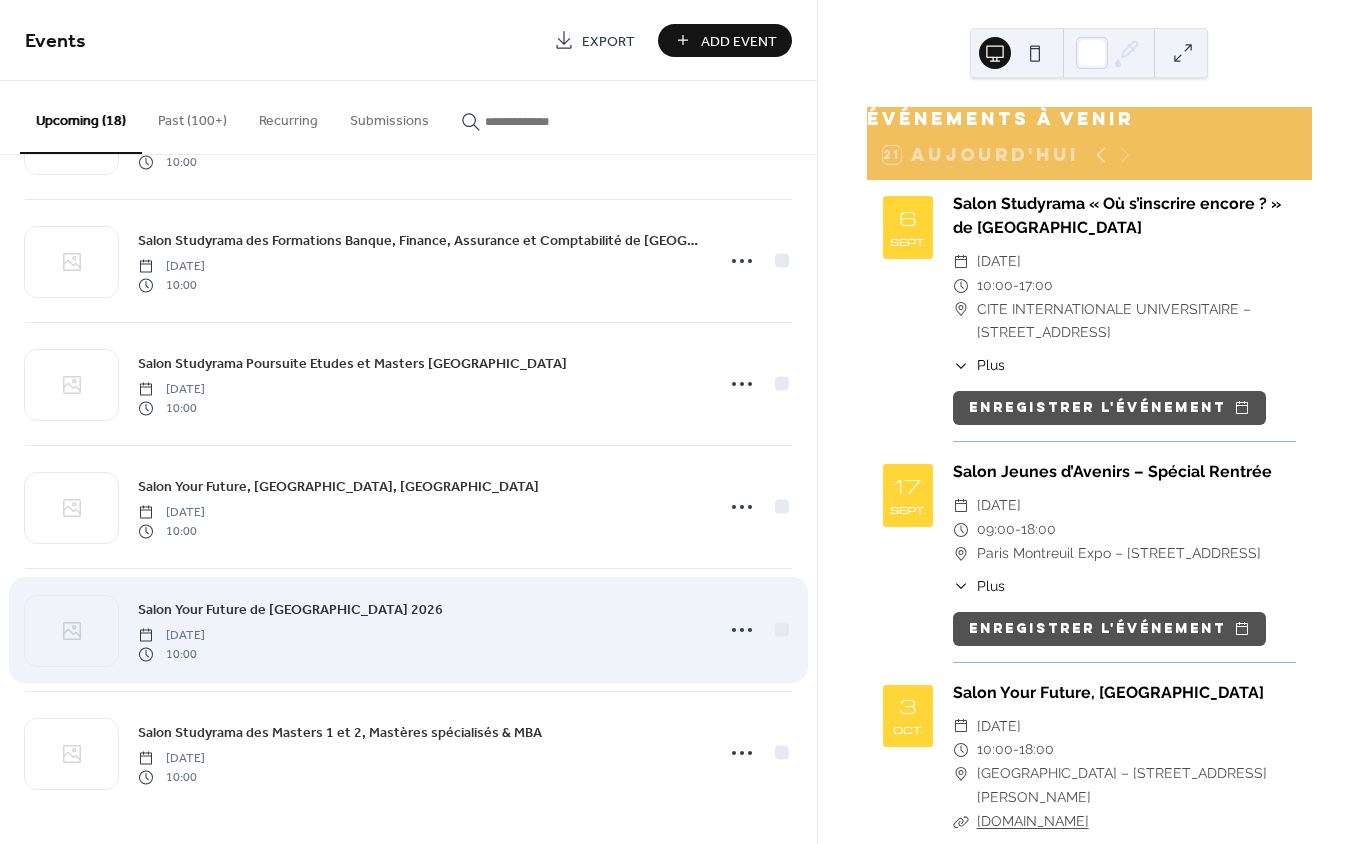 click on "Salon Your Future de Marseille 2026 Friday, January 30, 2026 10:00" at bounding box center (419, 630) 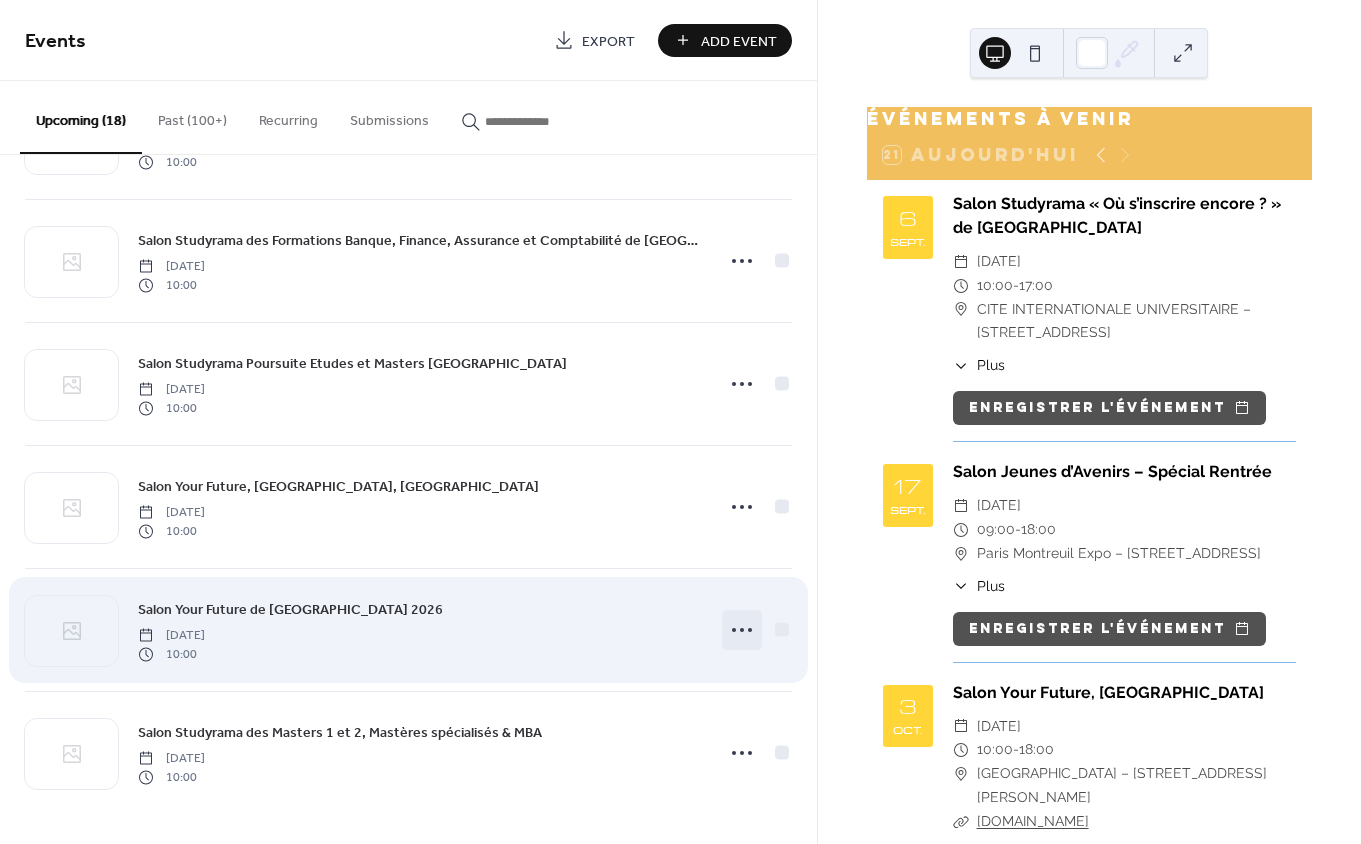 click 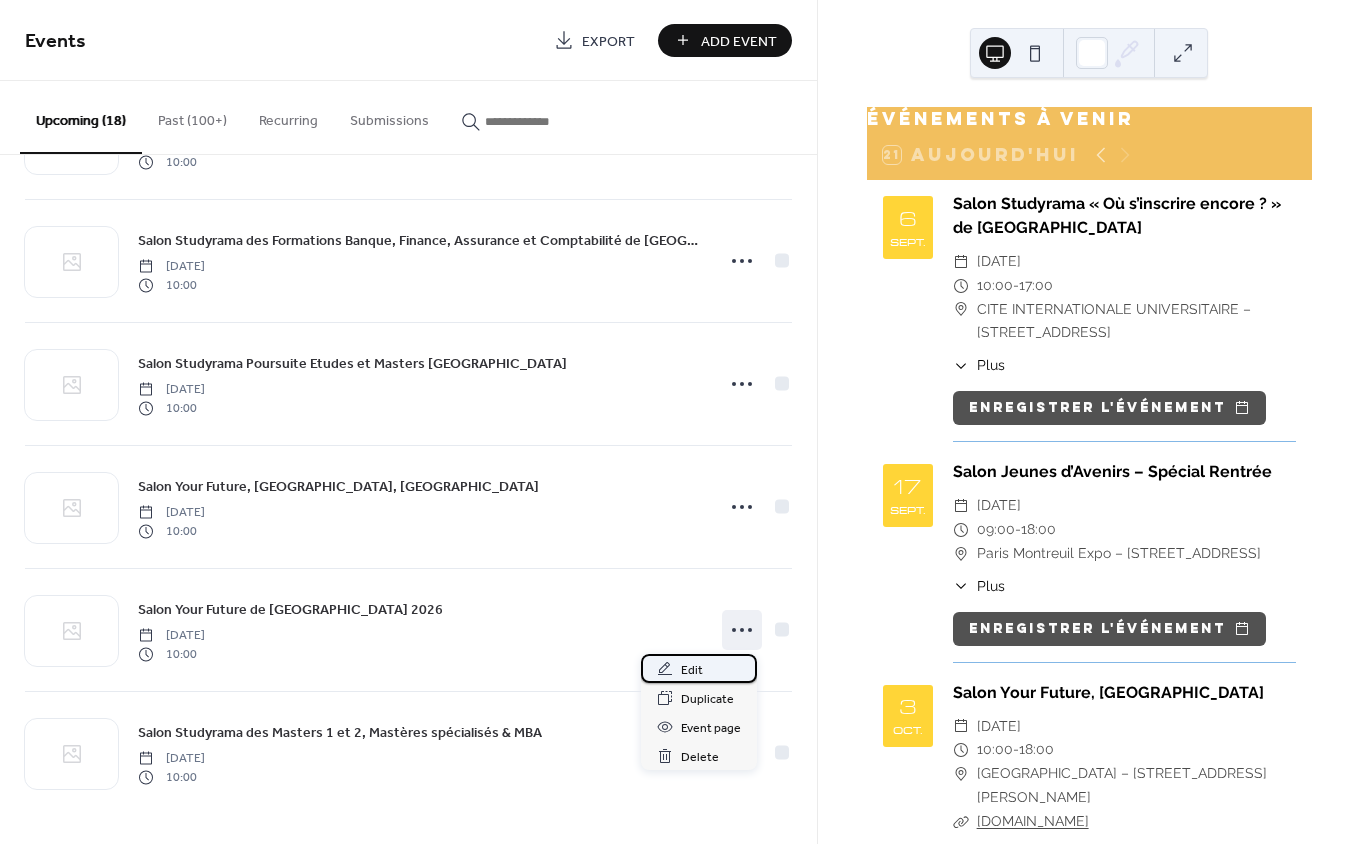 click on "Edit" at bounding box center [699, 668] 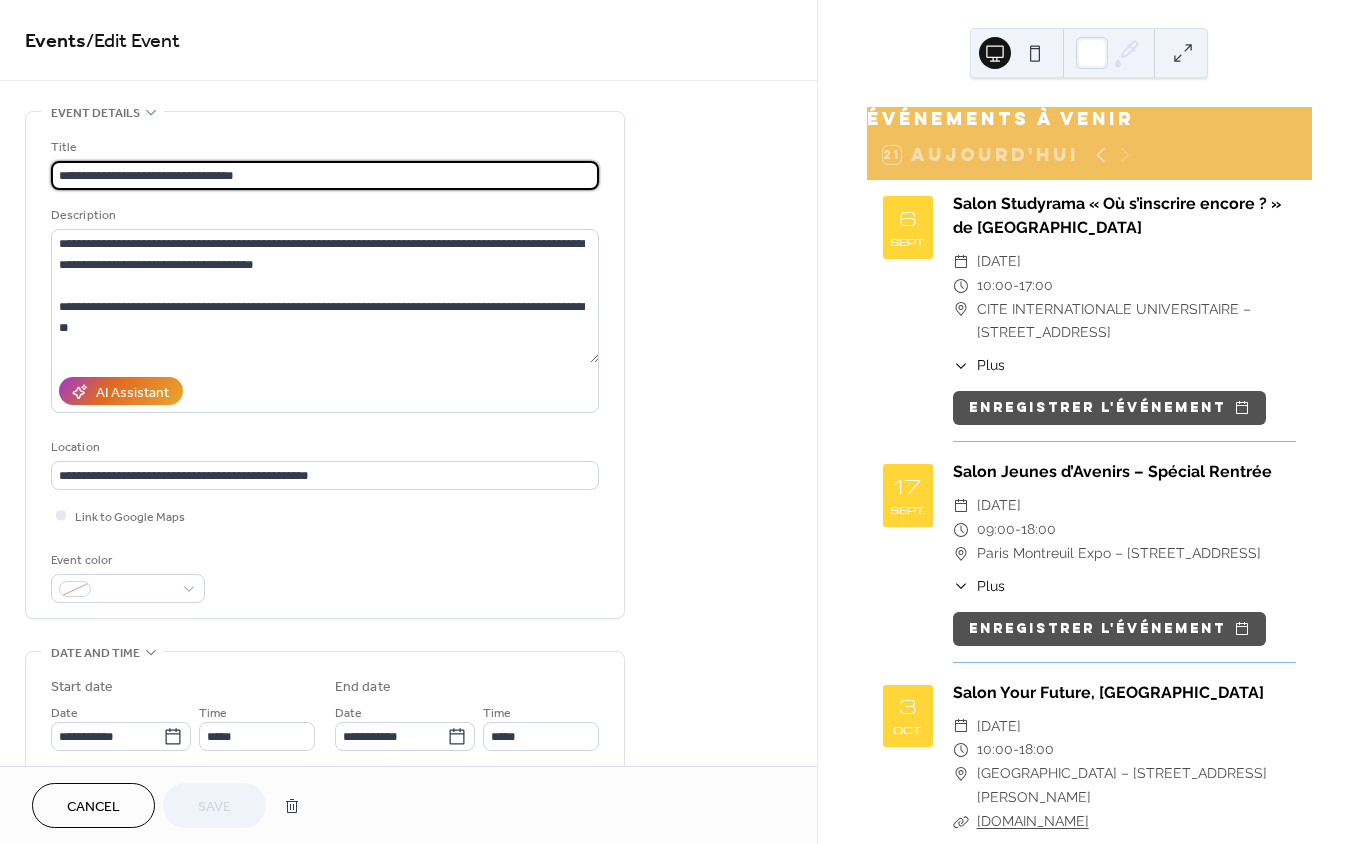 drag, startPoint x: 276, startPoint y: 174, endPoint x: 155, endPoint y: 173, distance: 121.004135 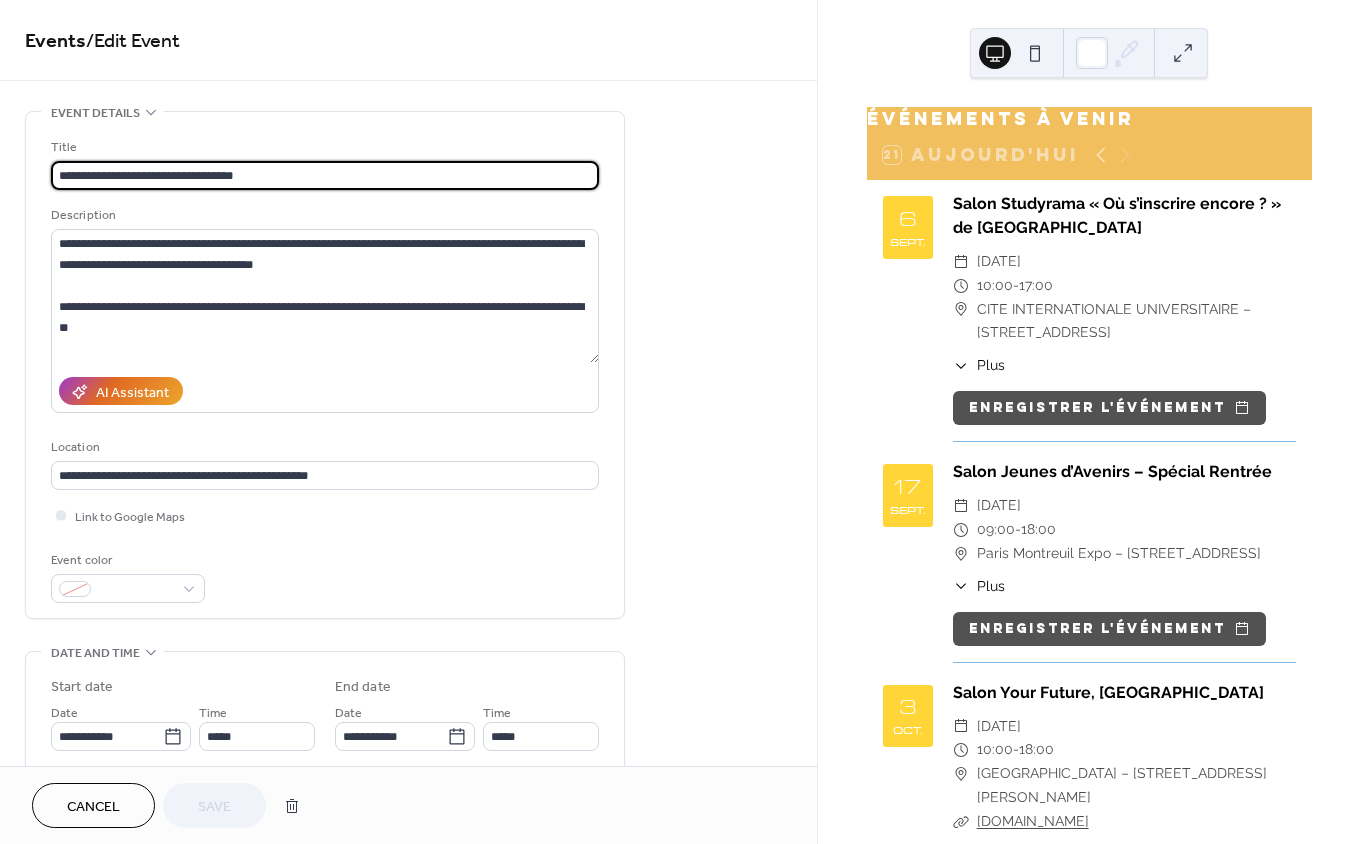 click on "**********" at bounding box center (325, 175) 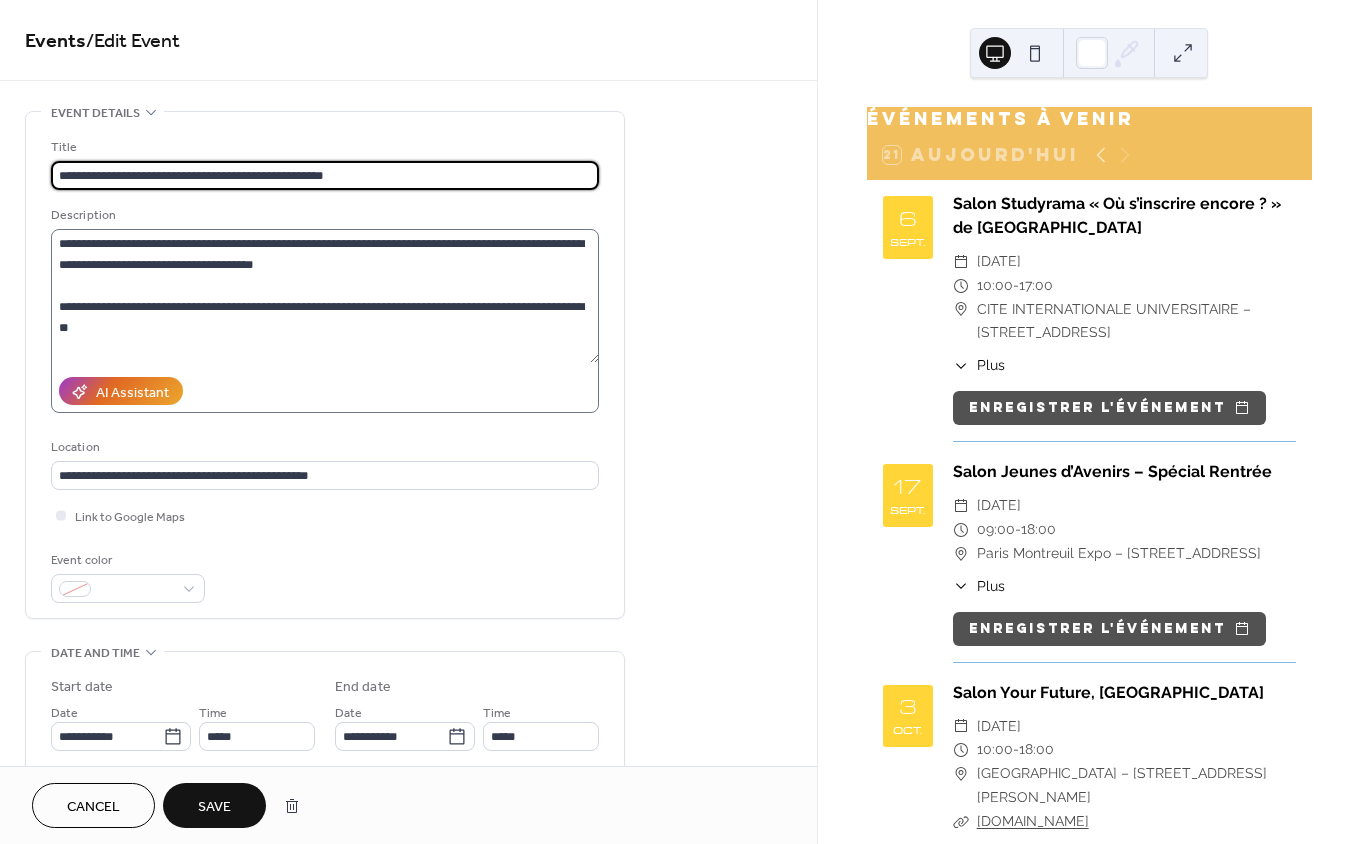 type on "**********" 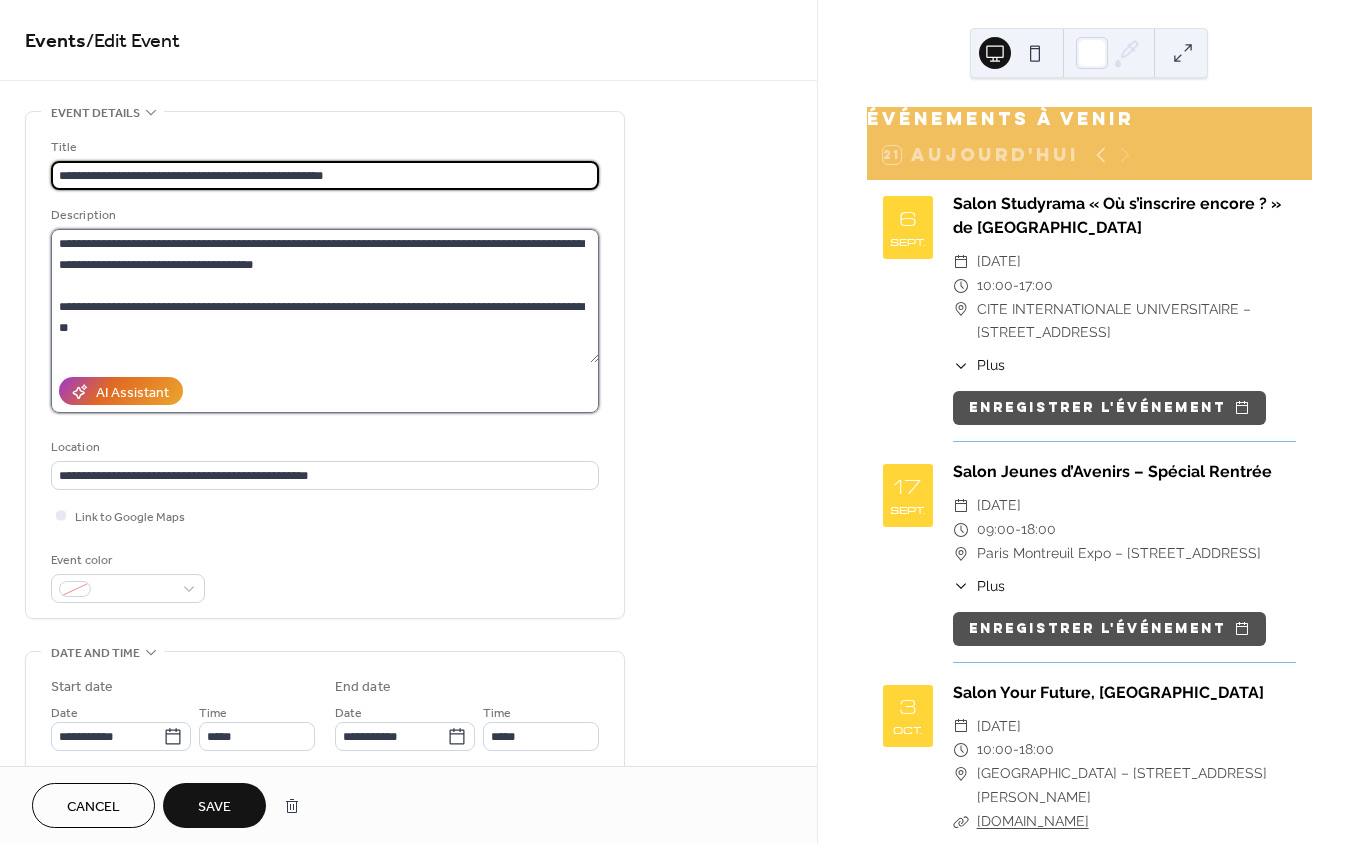 click on "**********" at bounding box center (325, 296) 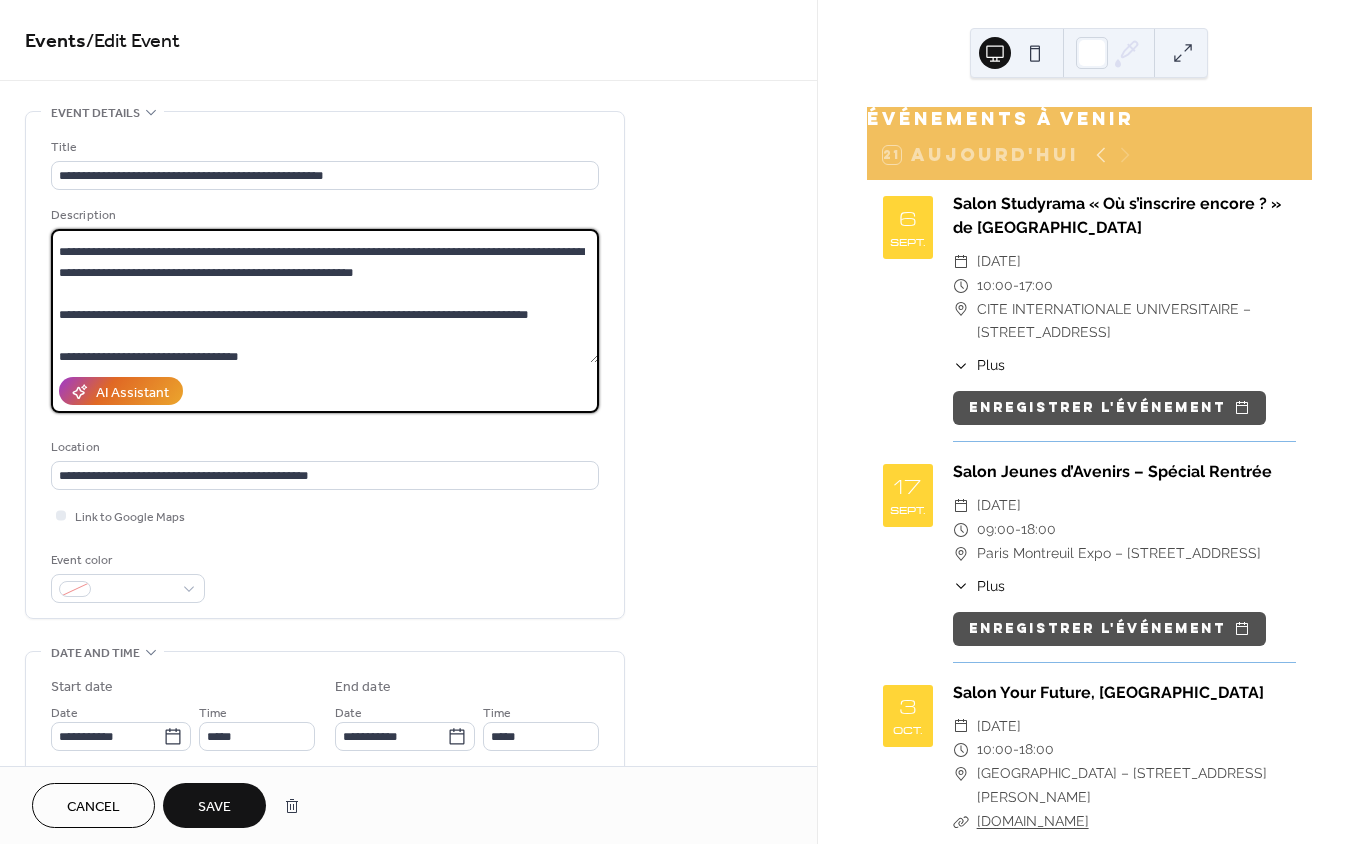 scroll, scrollTop: 126, scrollLeft: 0, axis: vertical 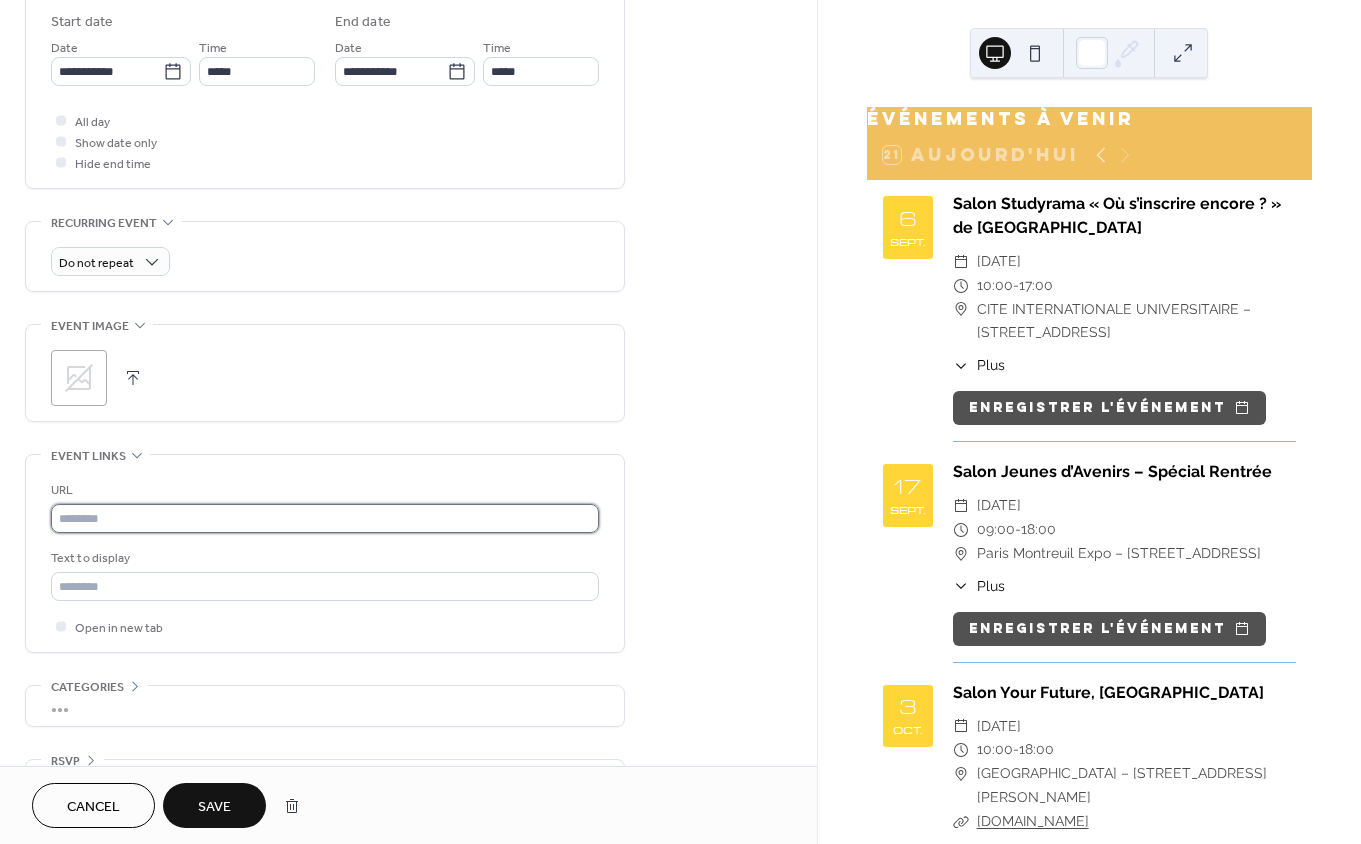 click at bounding box center [325, 518] 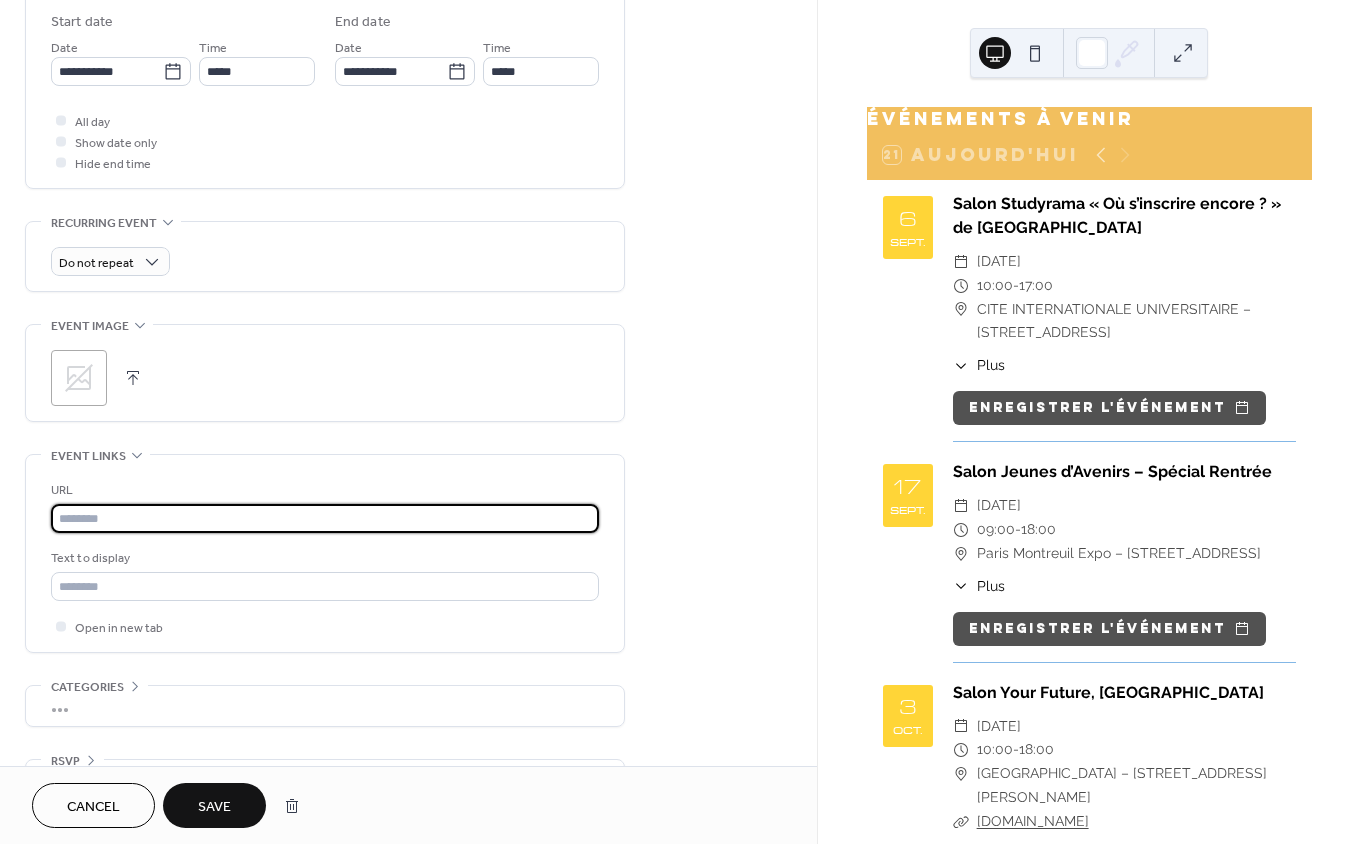 paste on "**********" 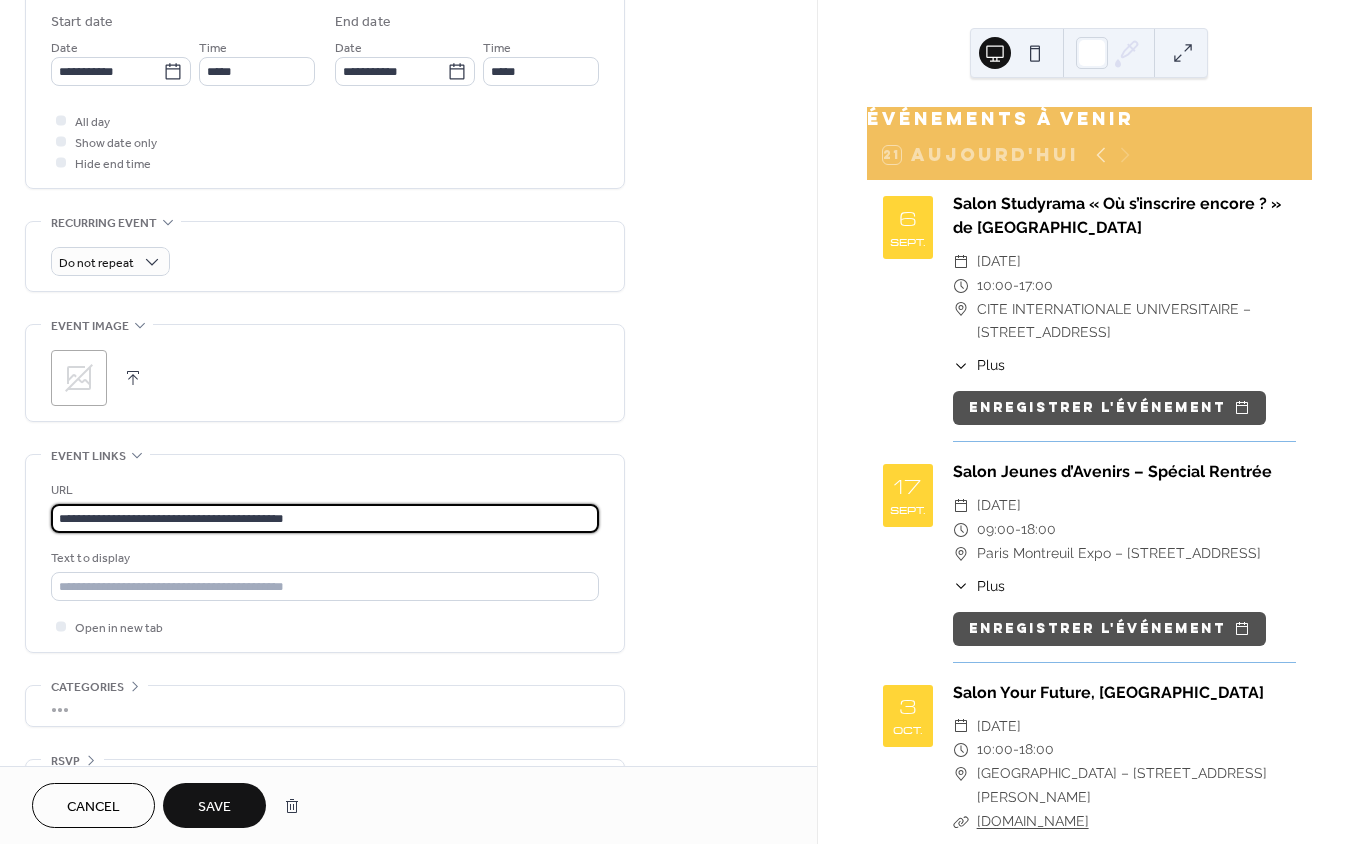 click on "**********" at bounding box center [325, 518] 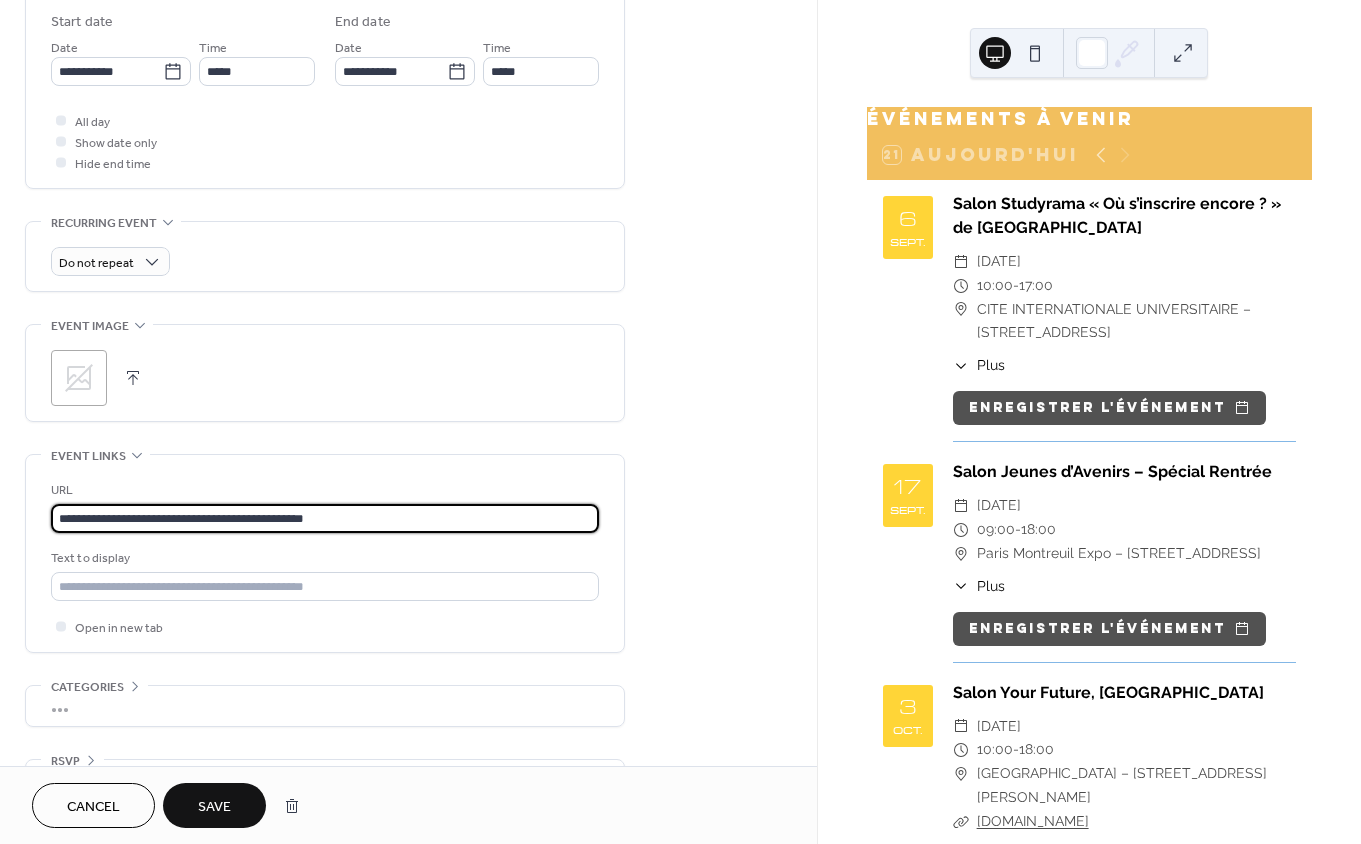 type on "**********" 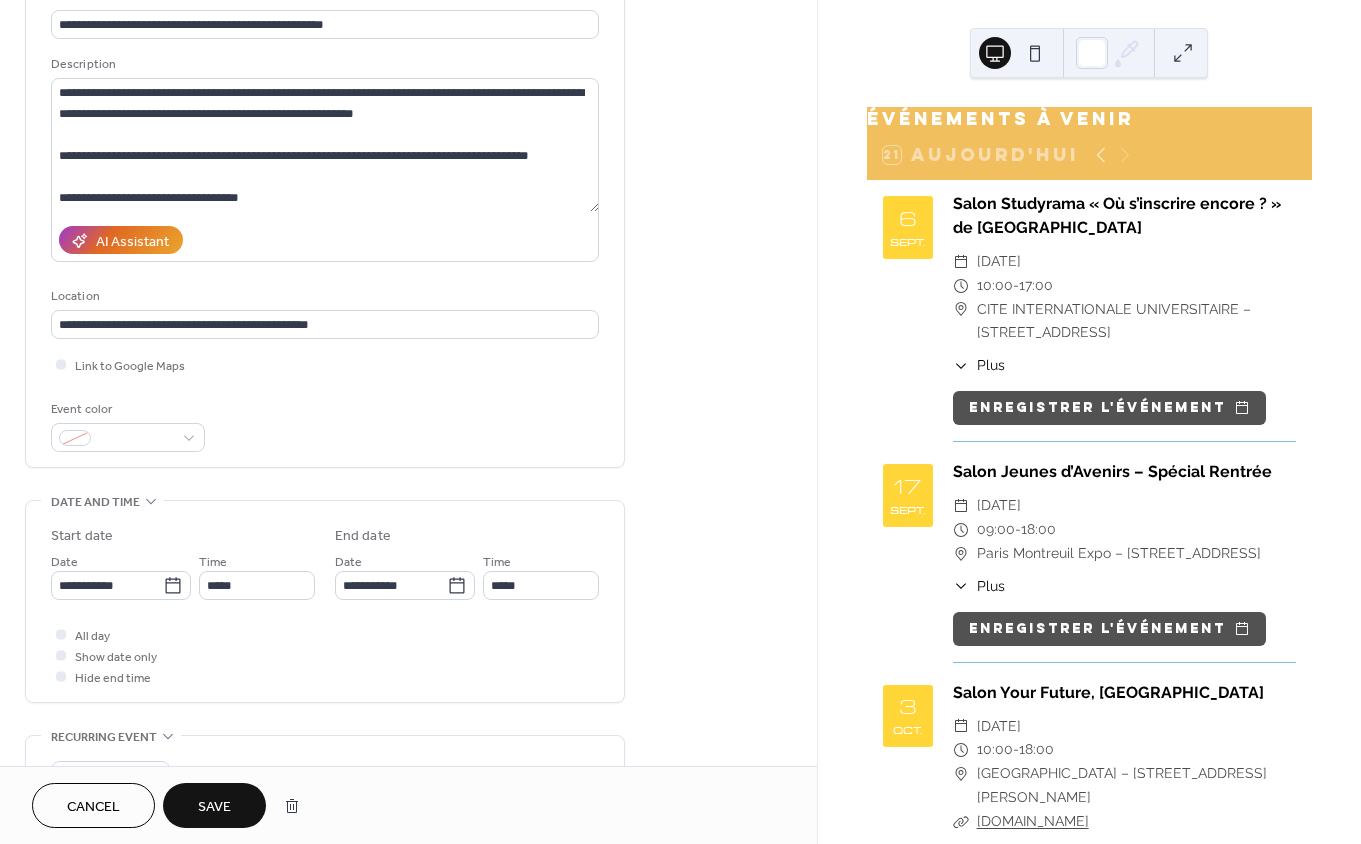 scroll, scrollTop: 0, scrollLeft: 0, axis: both 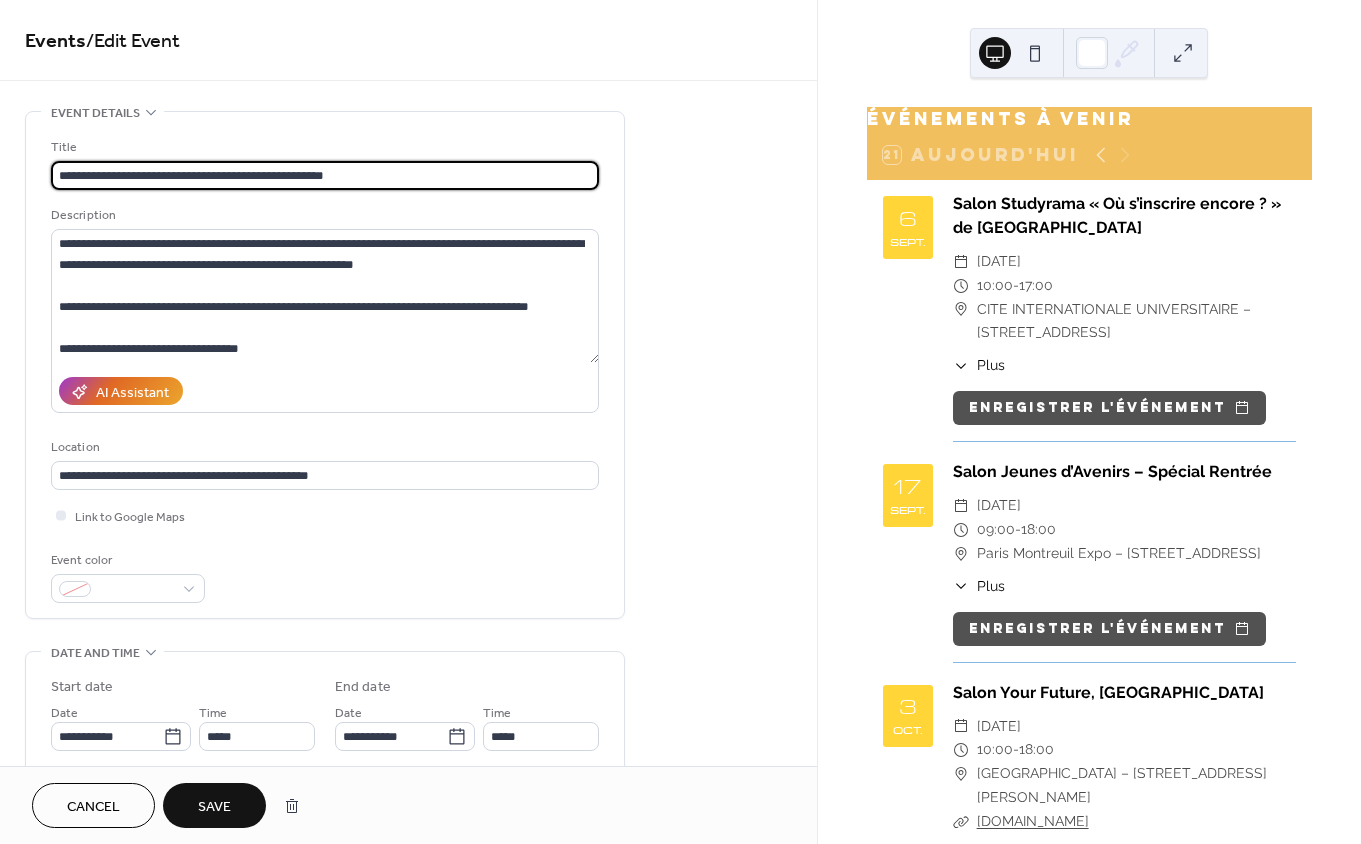 click on "**********" at bounding box center [325, 175] 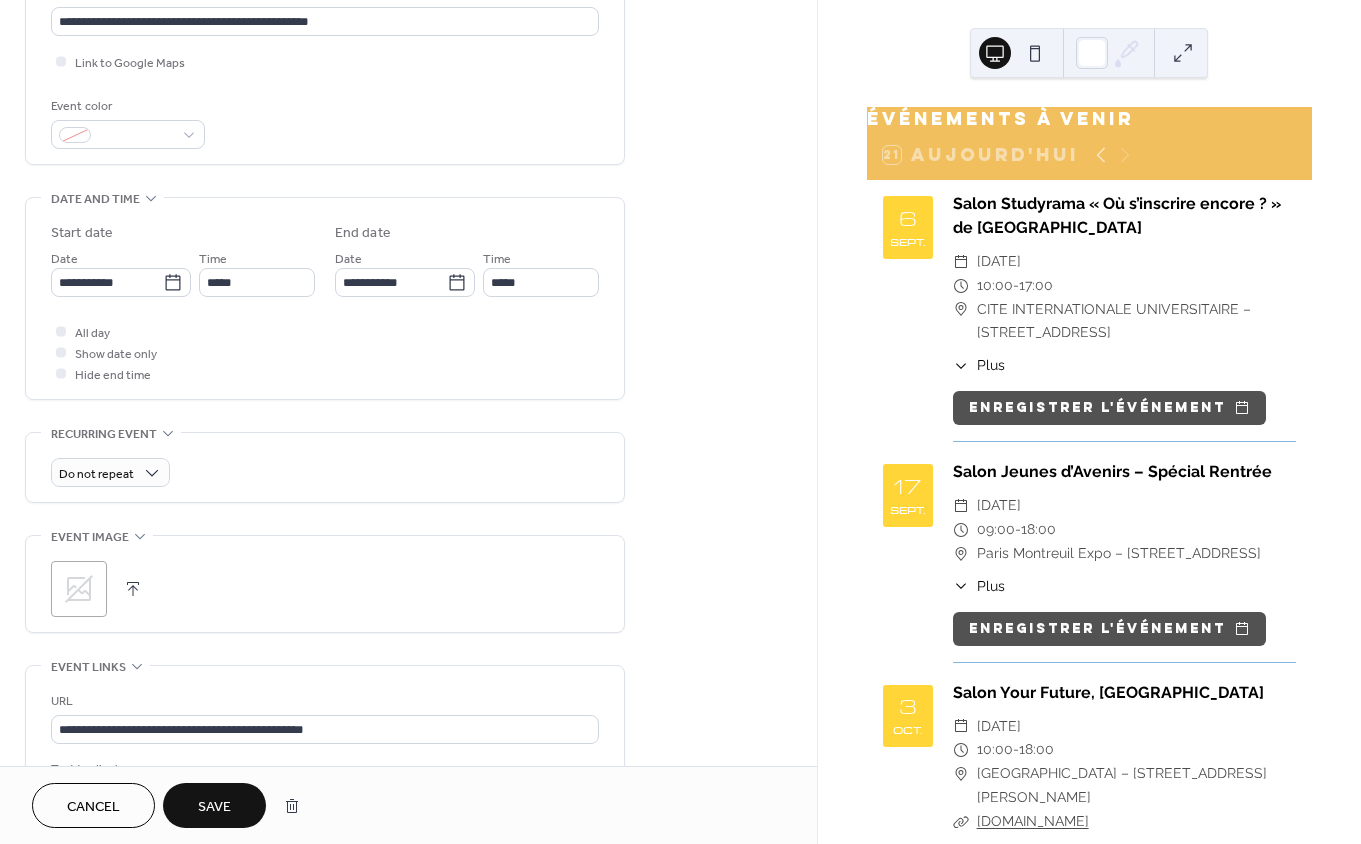 scroll, scrollTop: 720, scrollLeft: 0, axis: vertical 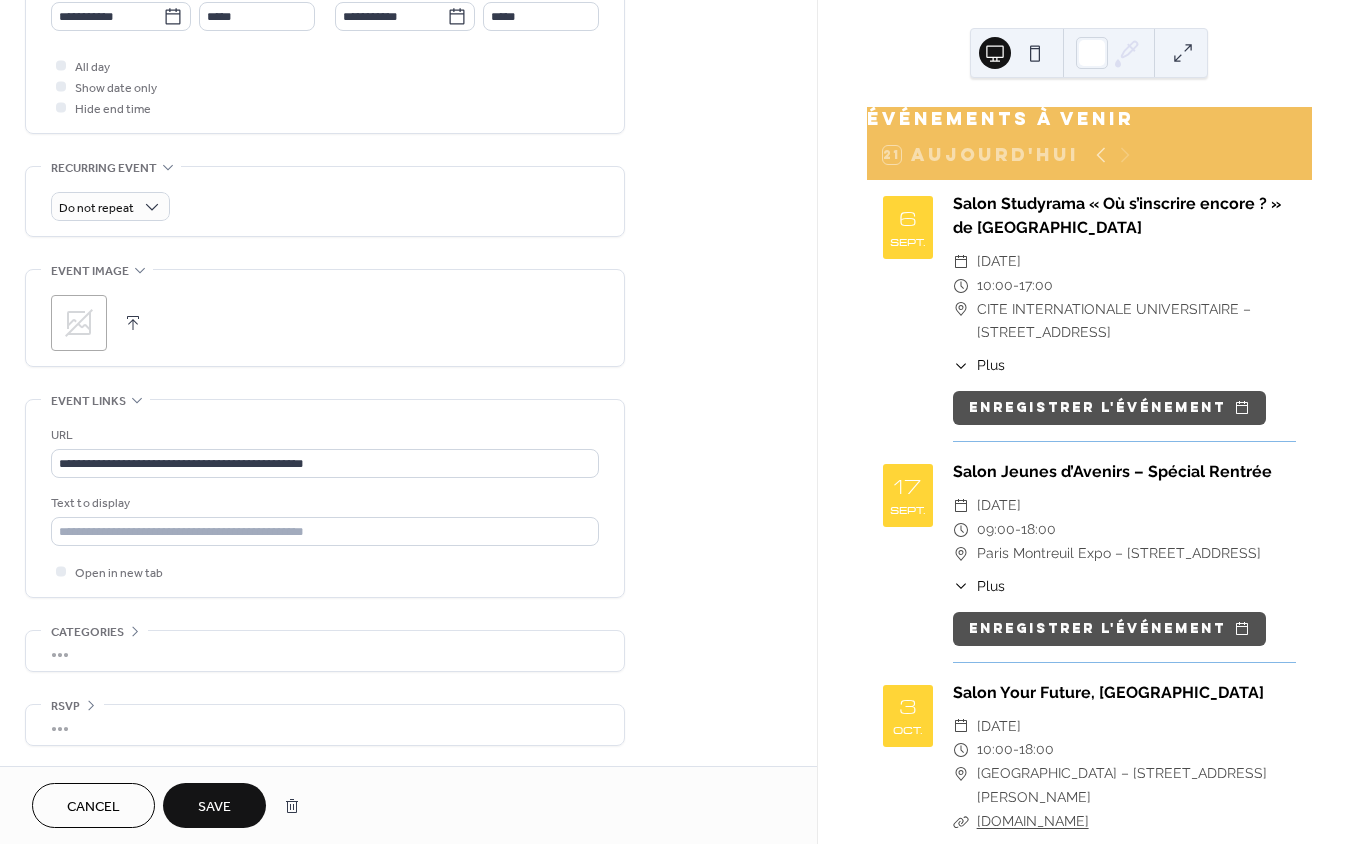 type on "**********" 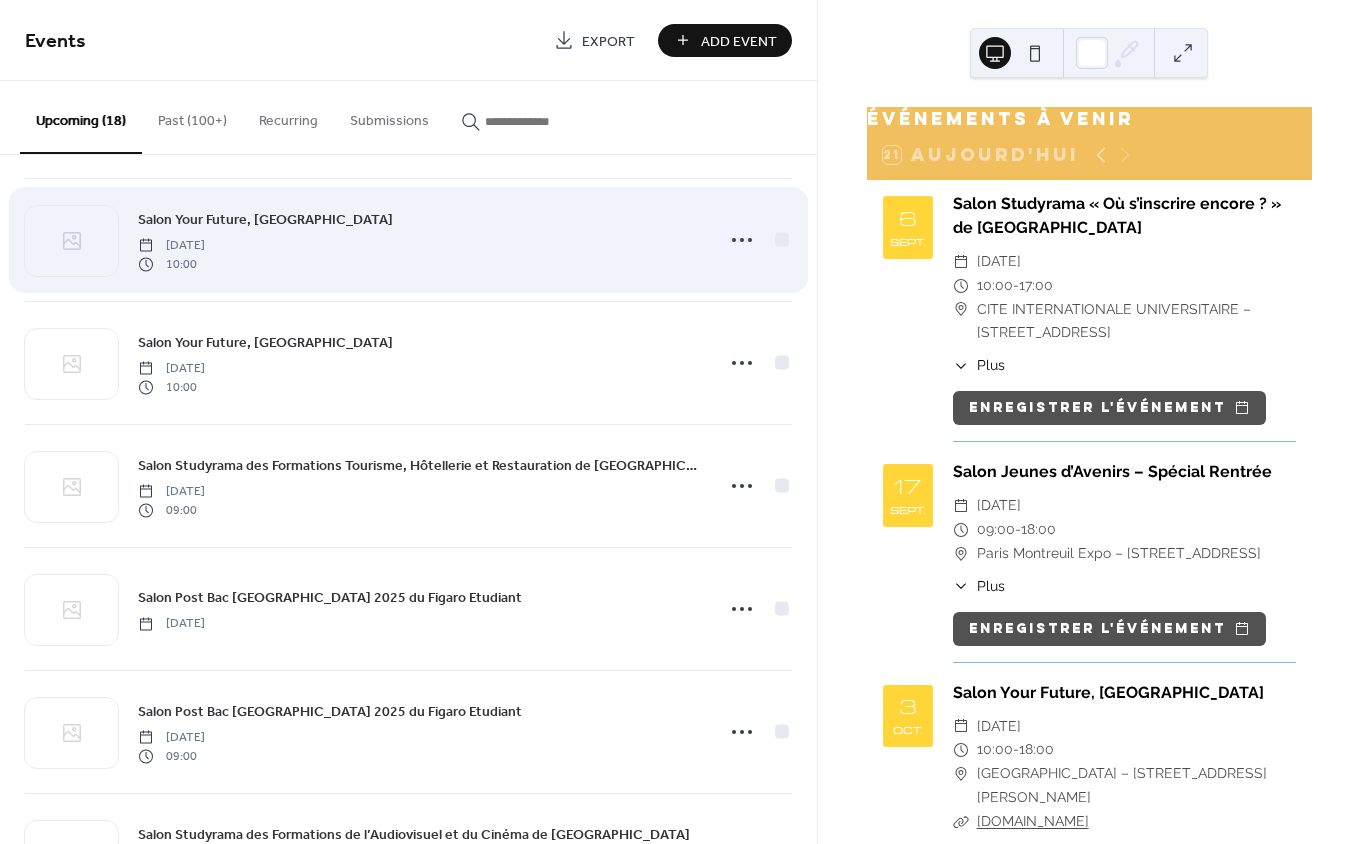 scroll, scrollTop: 260, scrollLeft: 0, axis: vertical 